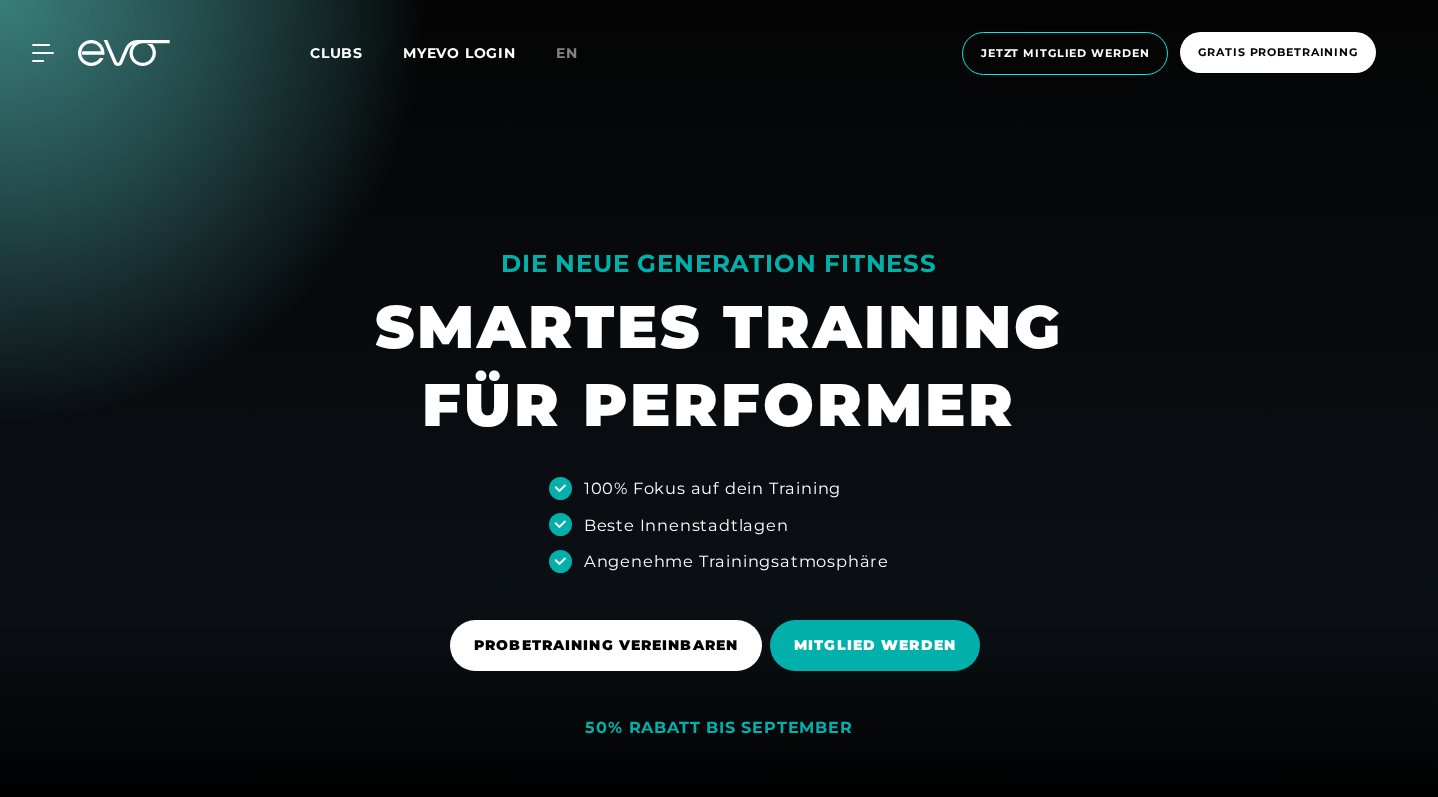 scroll, scrollTop: 0, scrollLeft: 0, axis: both 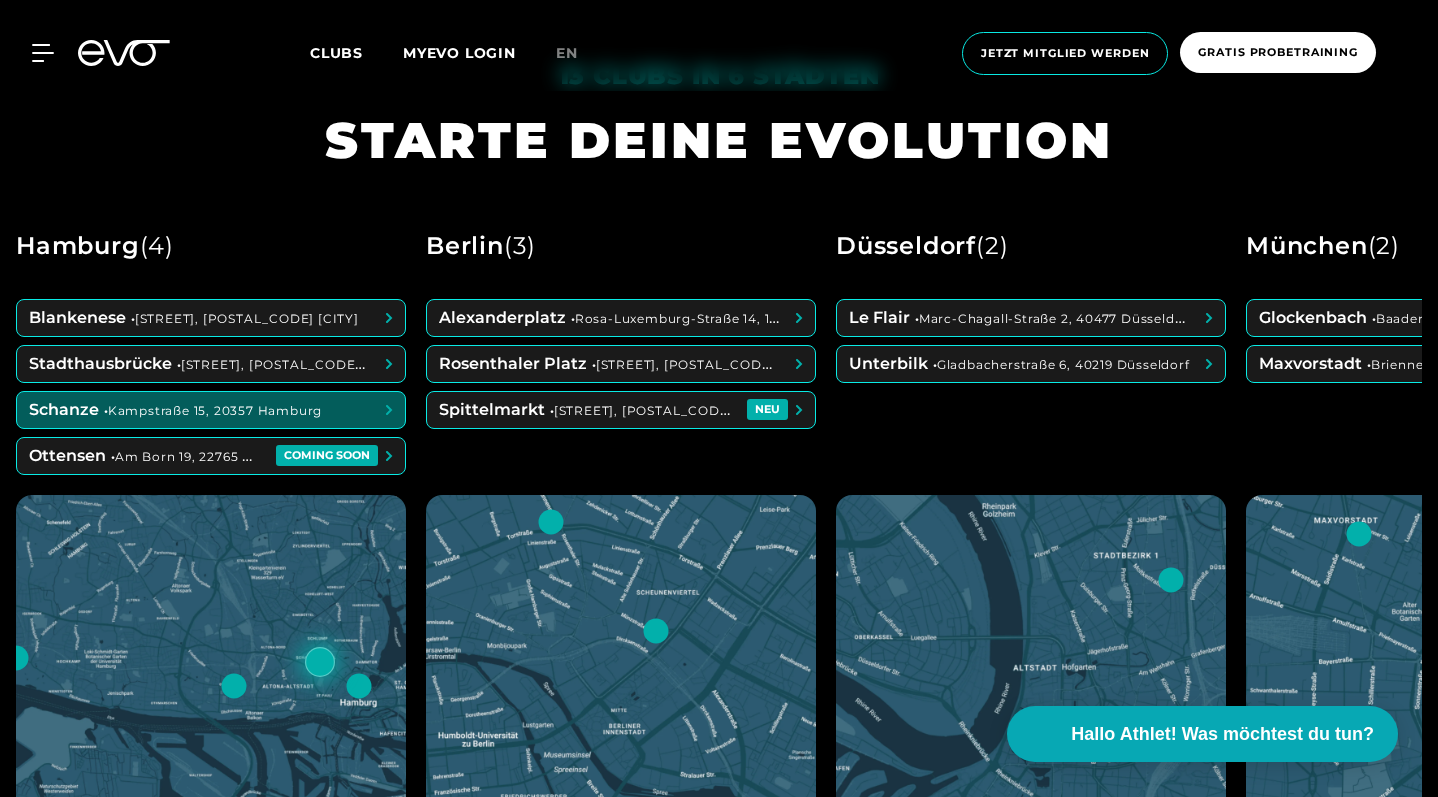 click at bounding box center [211, 410] 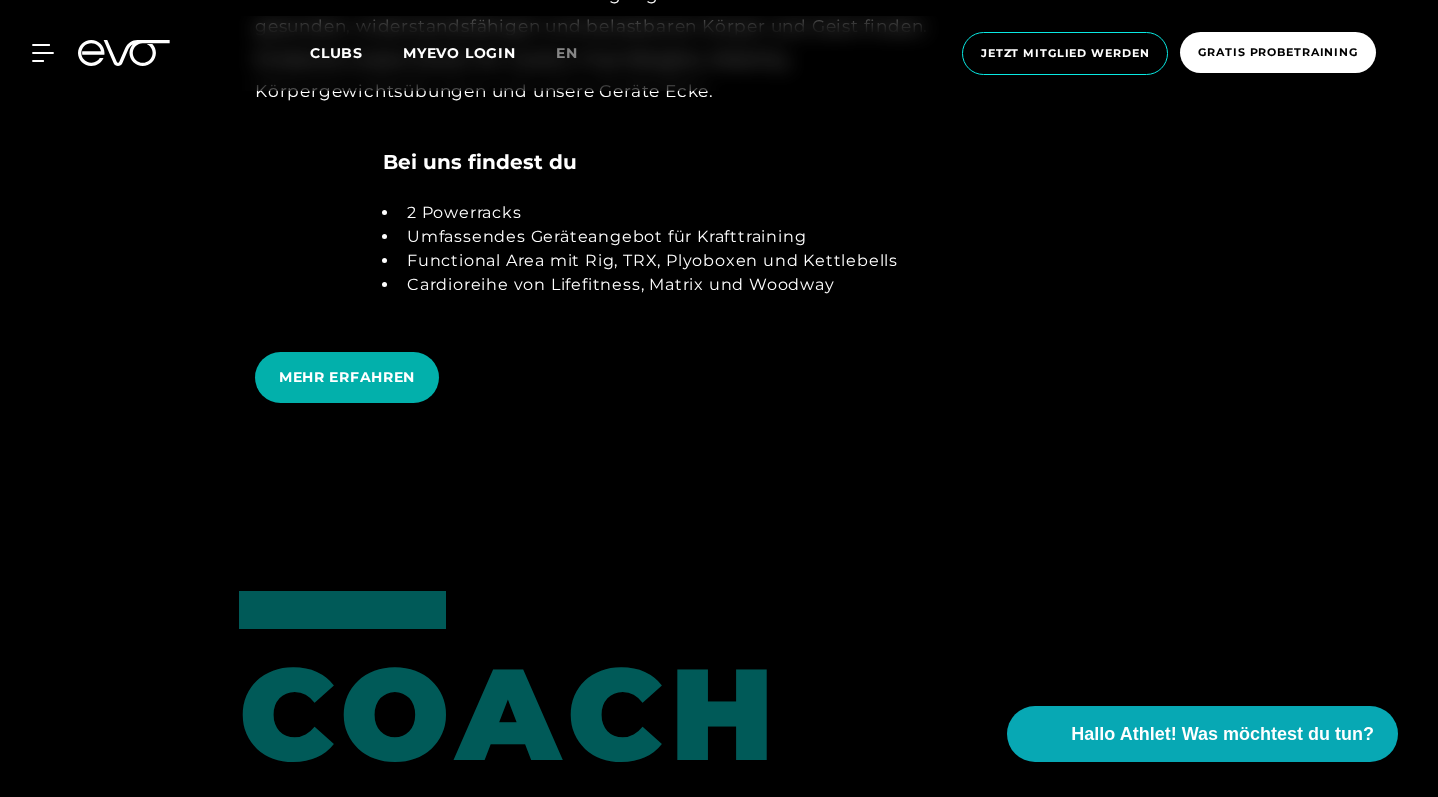 scroll, scrollTop: 3892, scrollLeft: 0, axis: vertical 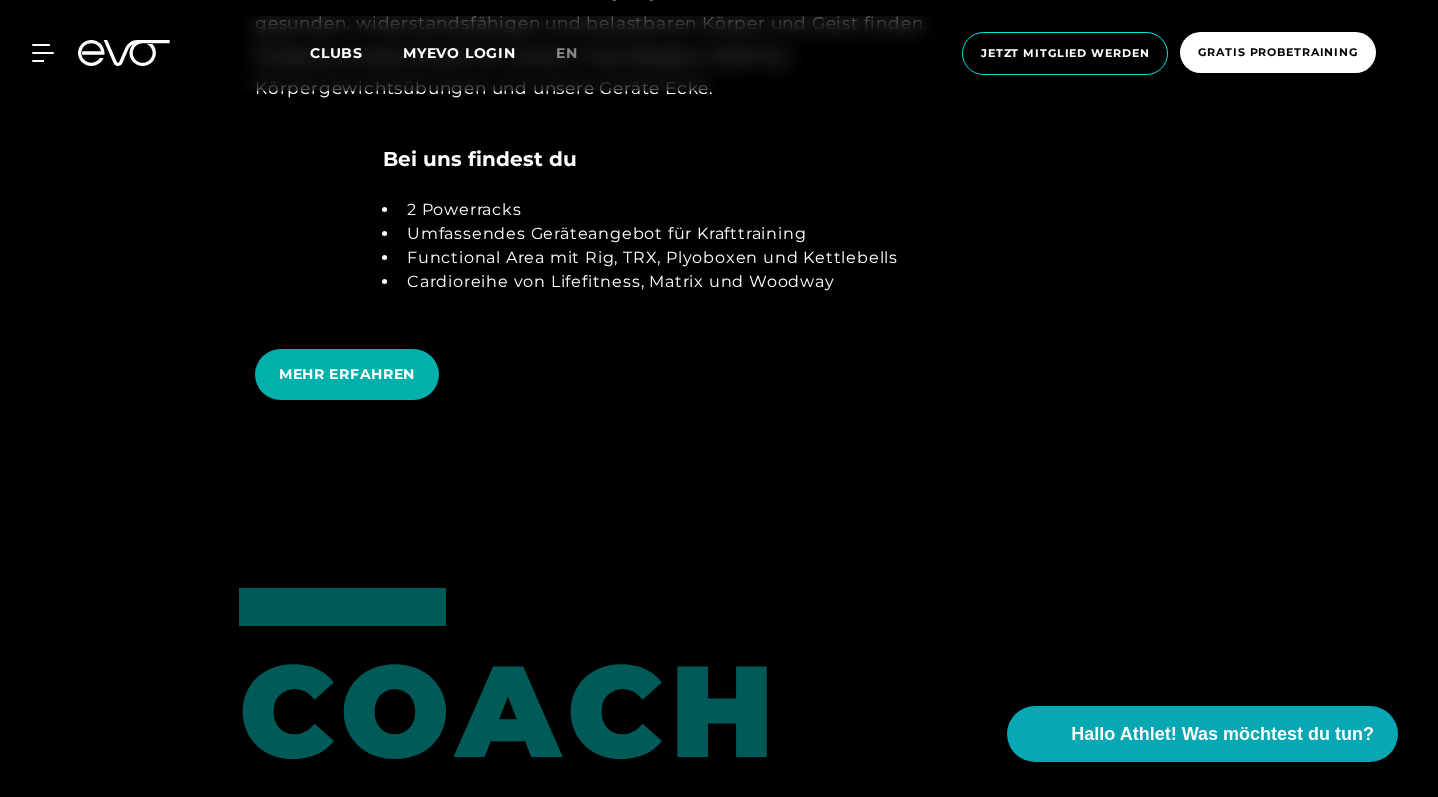 click on "2 Powerracks" at bounding box center [648, 210] 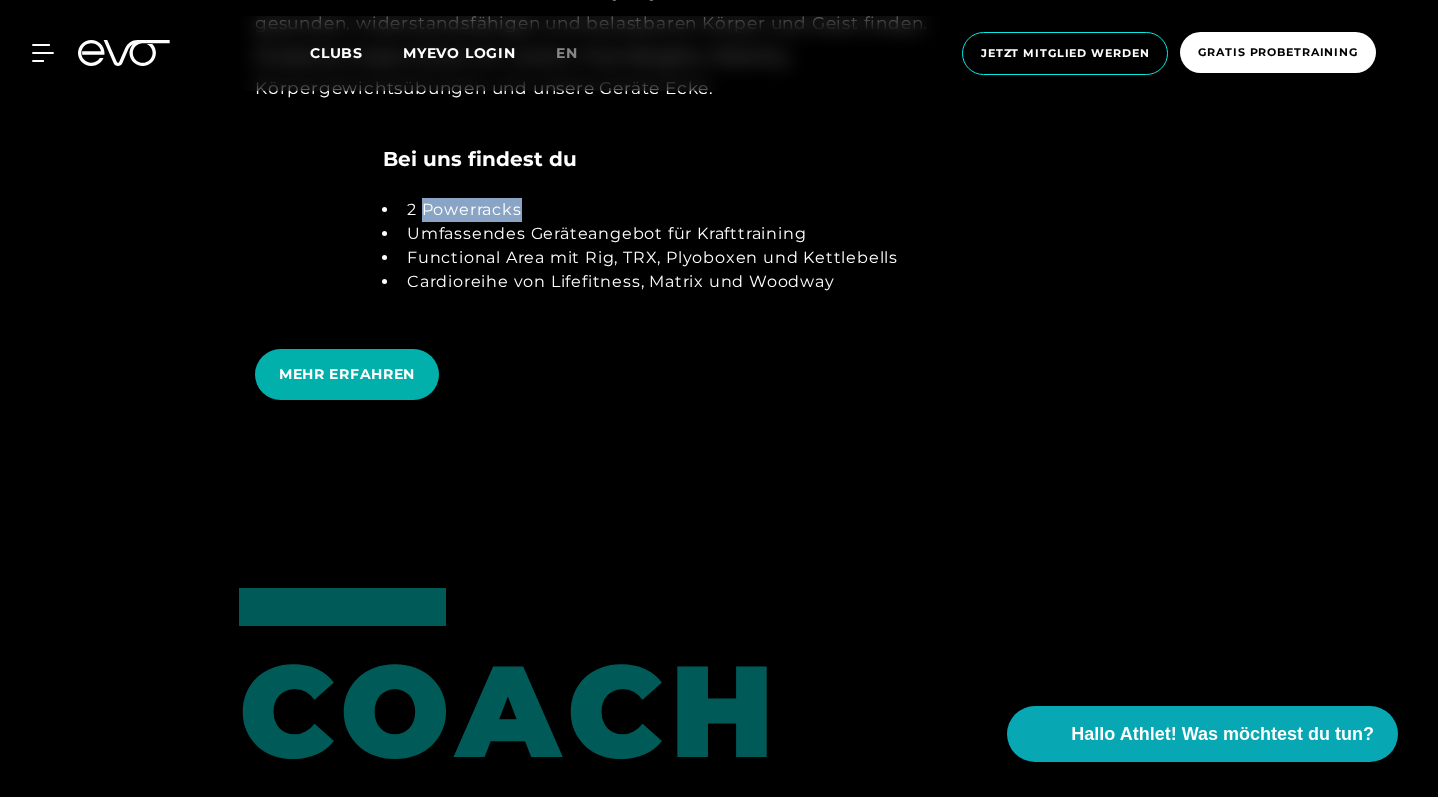 click on "2 Powerracks" at bounding box center (648, 210) 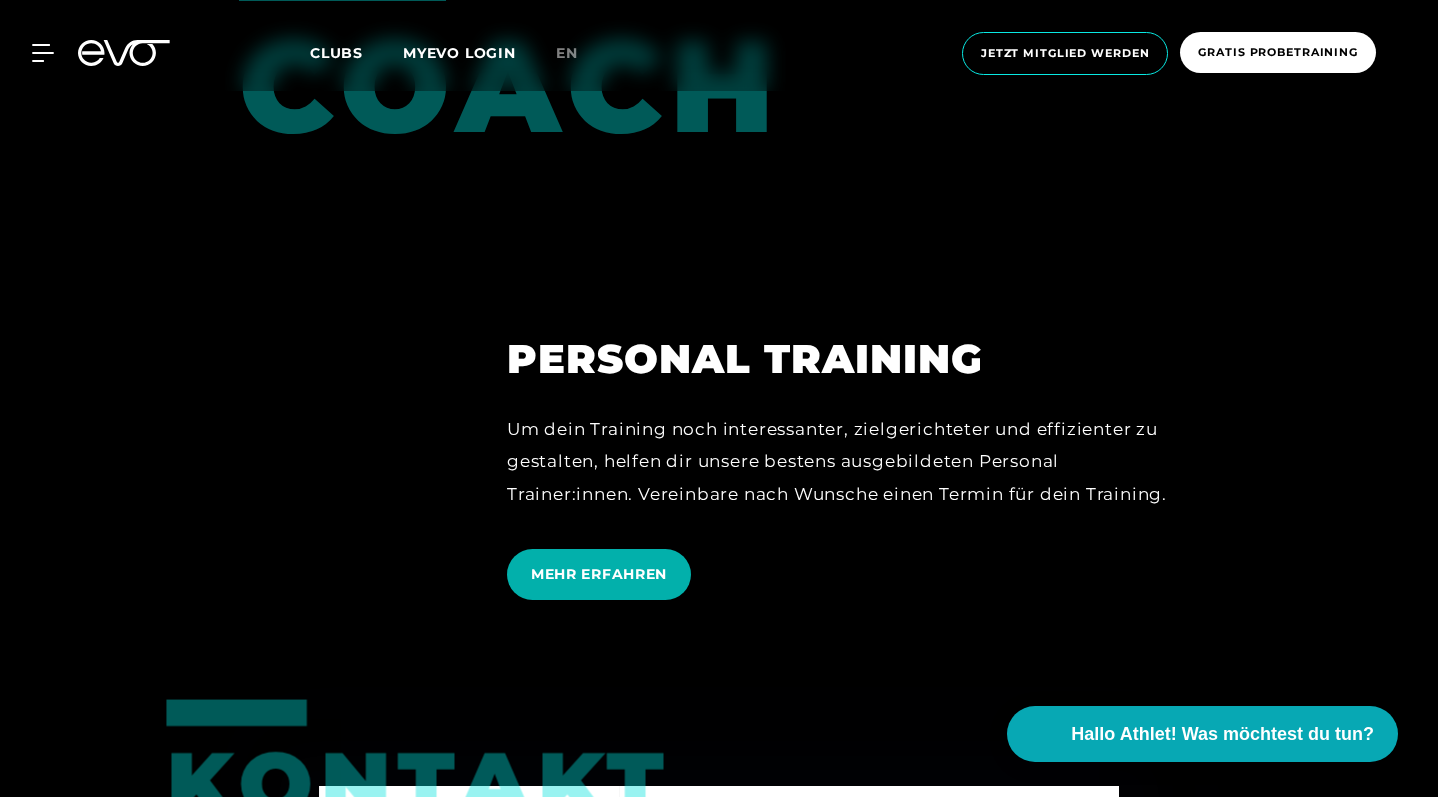 scroll, scrollTop: 4557, scrollLeft: 0, axis: vertical 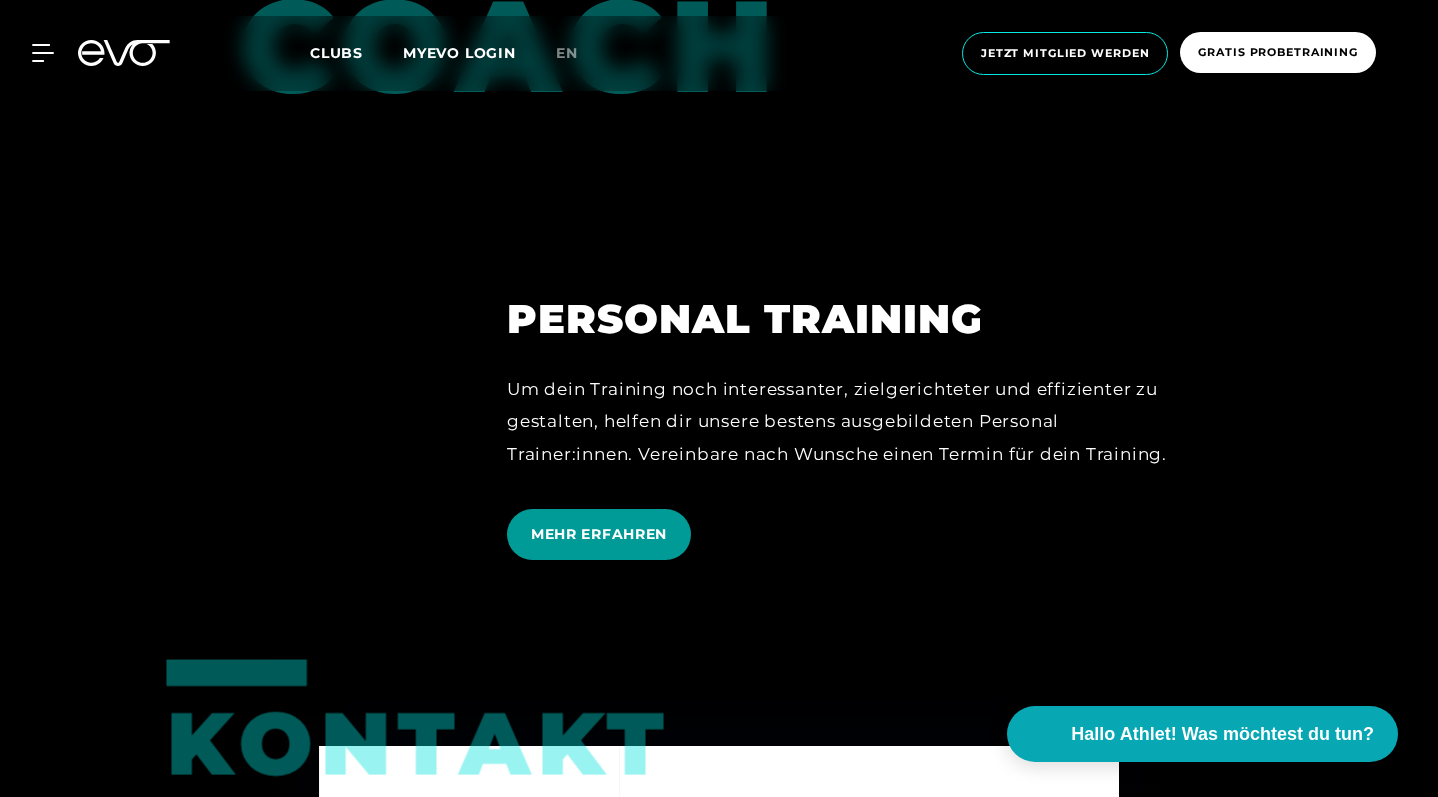 click on "MEHR ERFAHREN" at bounding box center (599, 534) 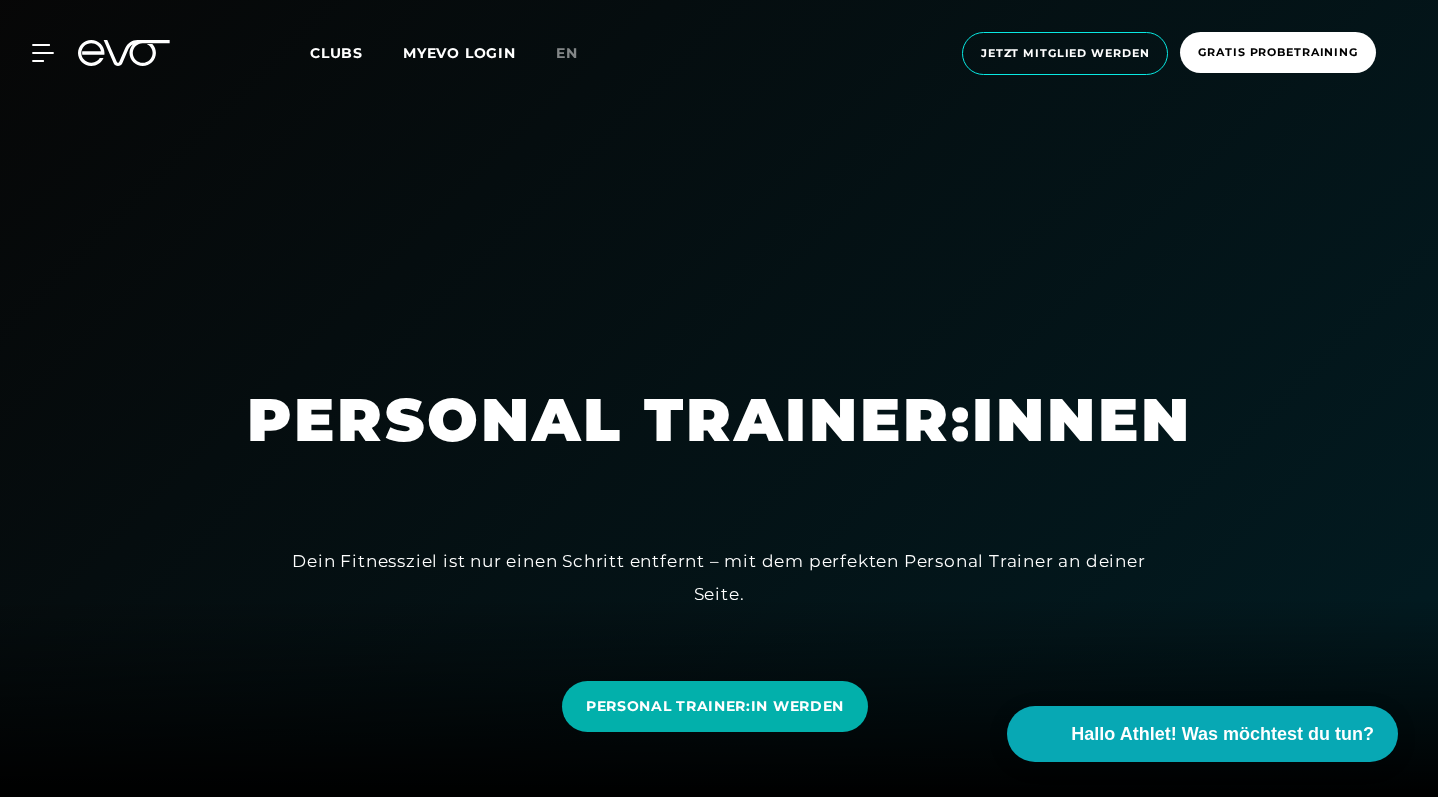 scroll, scrollTop: 0, scrollLeft: 0, axis: both 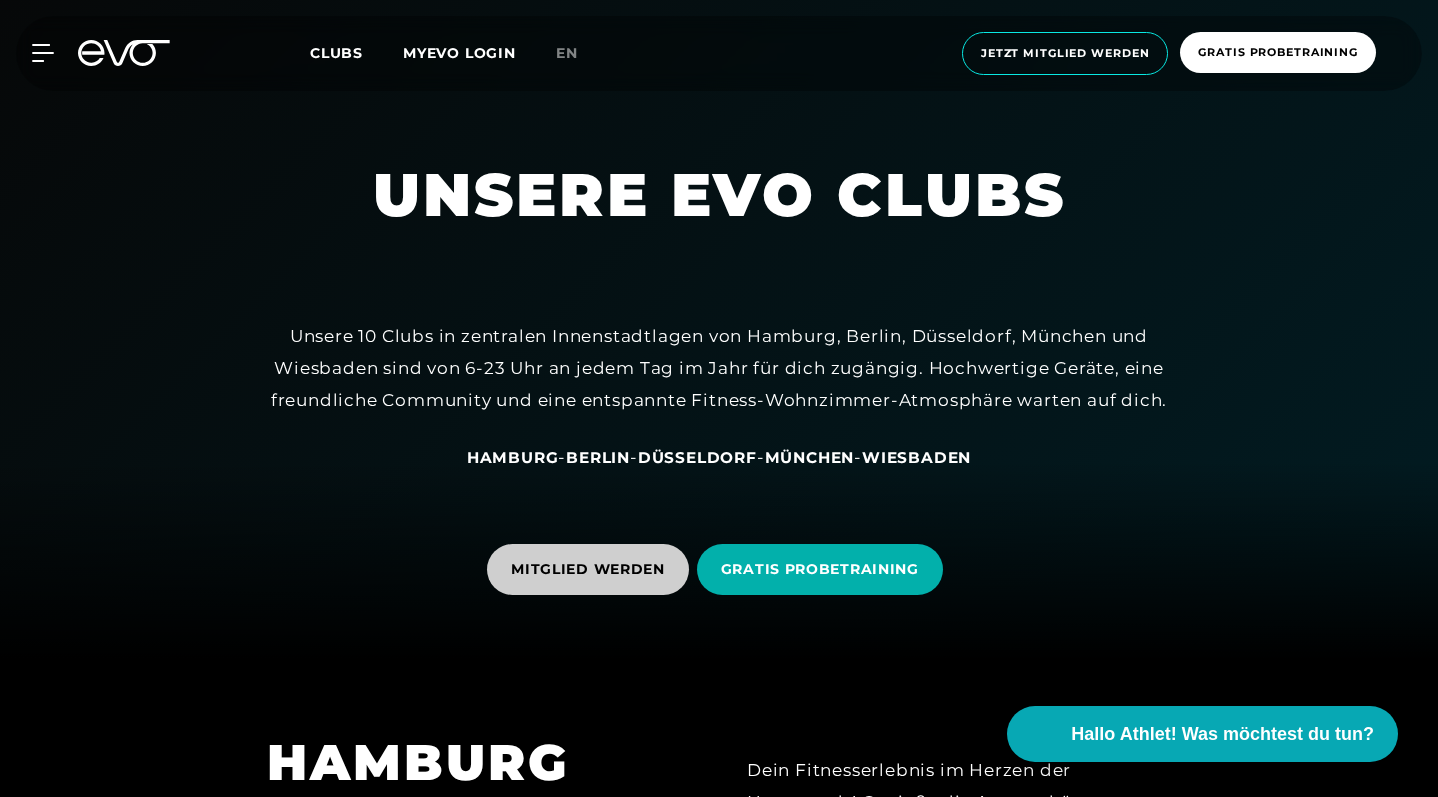 click on "MITGLIED WERDEN" at bounding box center [588, 569] 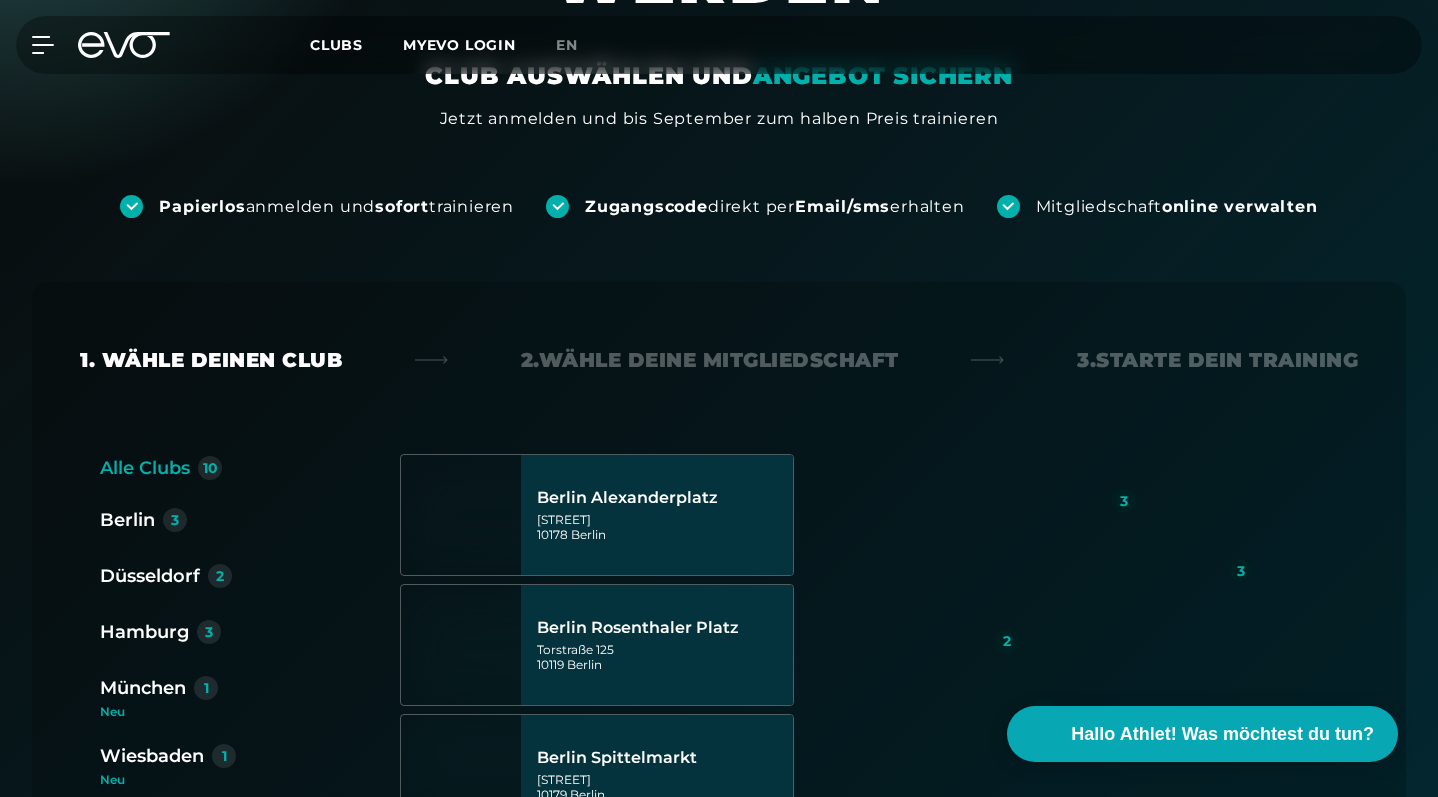 scroll, scrollTop: 310, scrollLeft: 0, axis: vertical 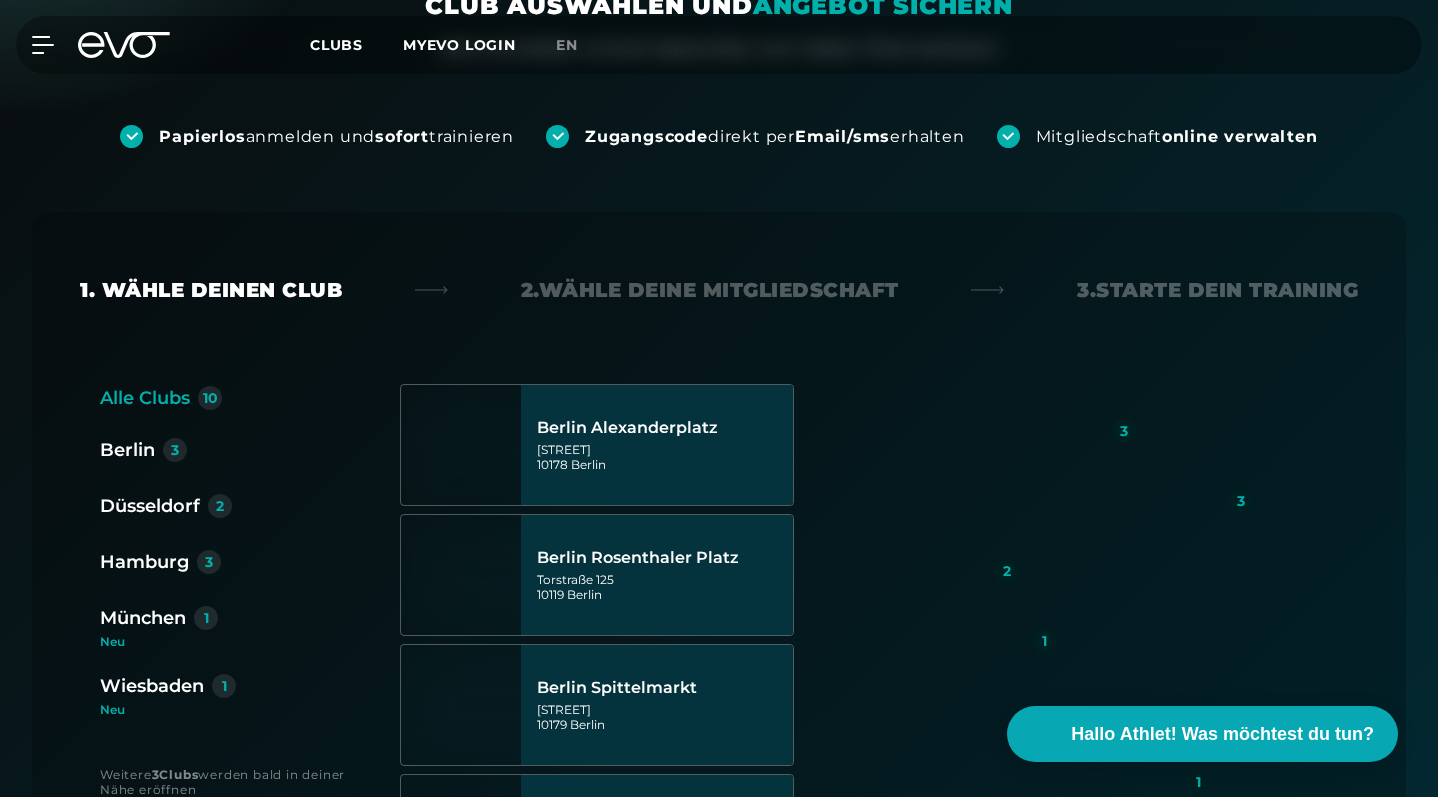 click on "Hamburg" at bounding box center [144, 562] 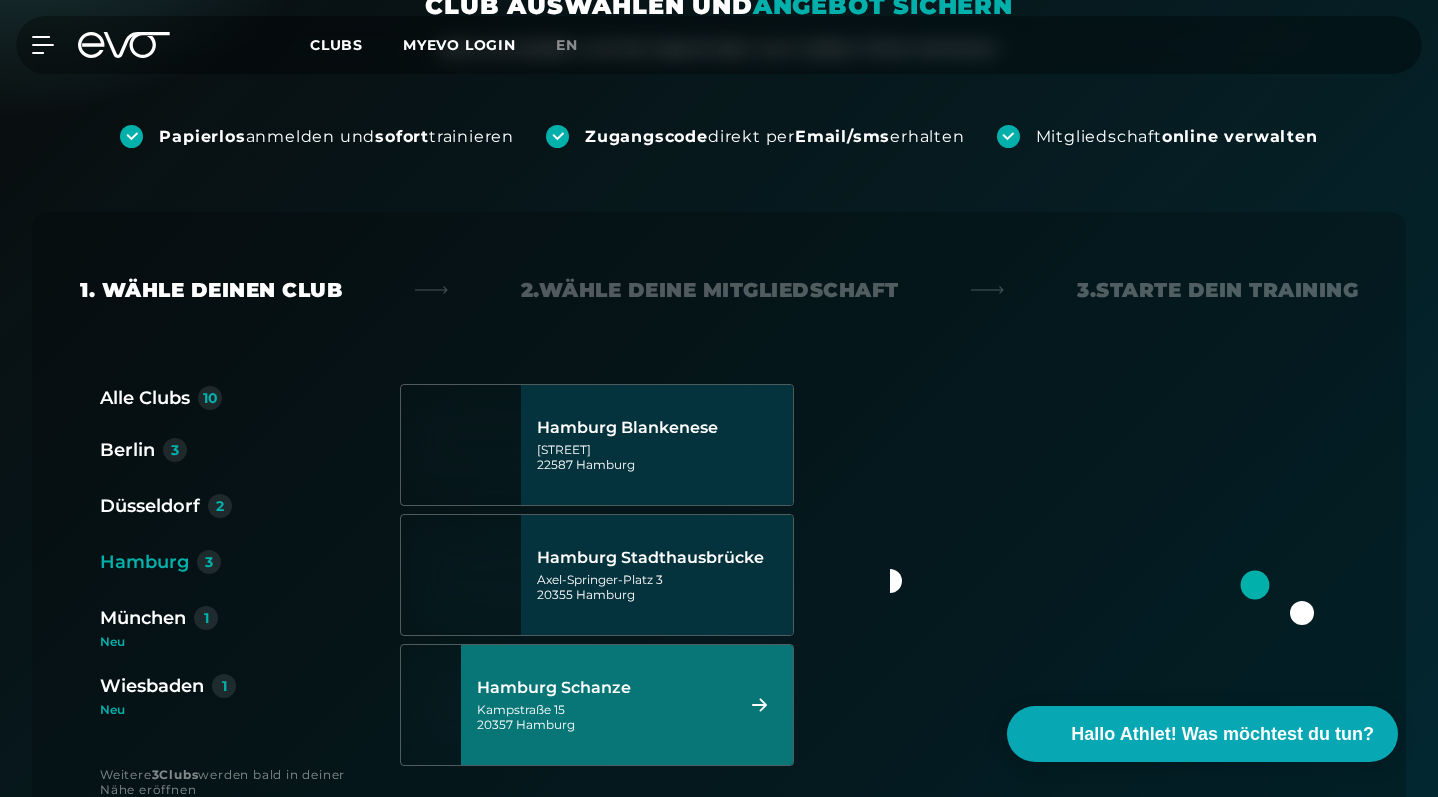click on "[STREET] [POSTAL_CODE] [CITY]" at bounding box center (602, 717) 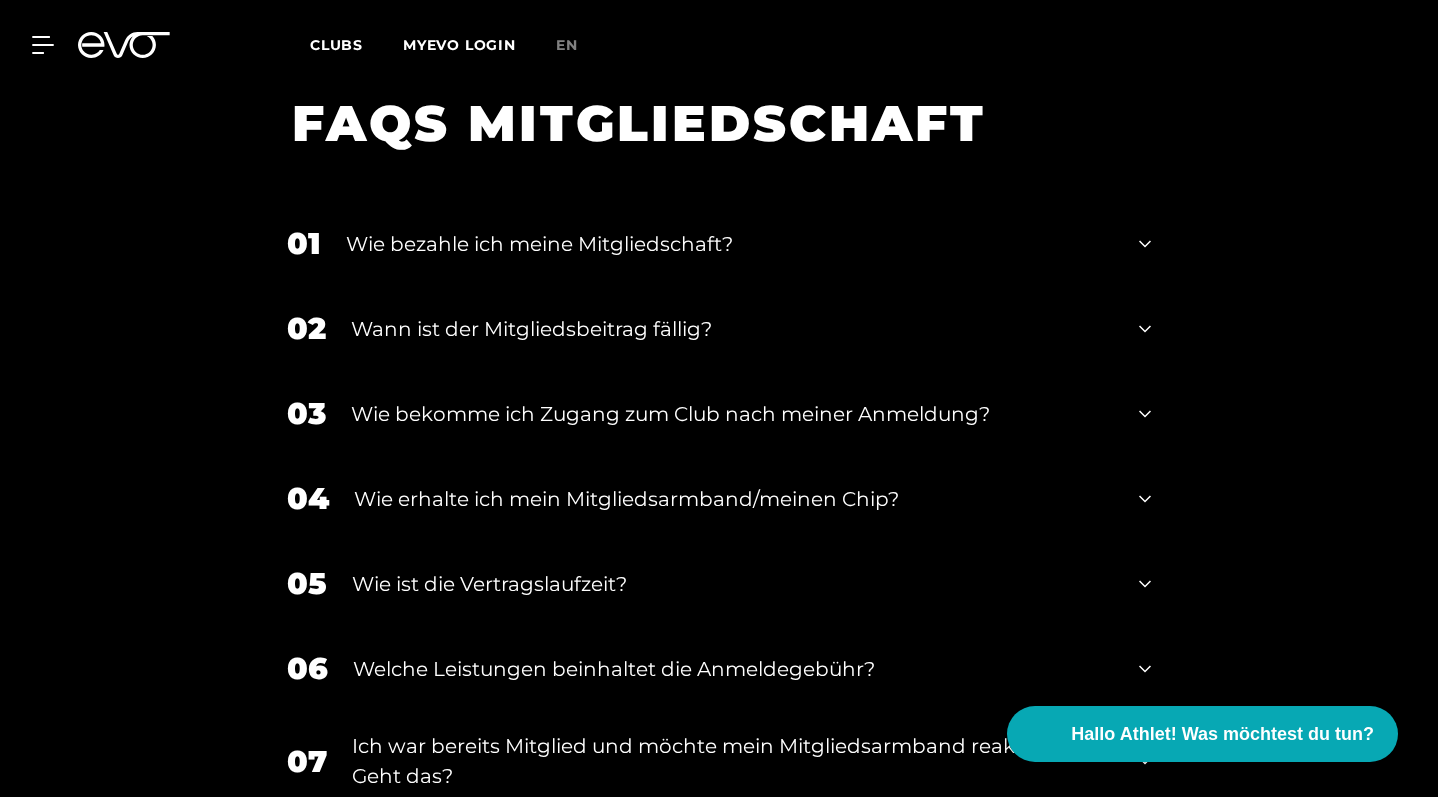 scroll, scrollTop: 3103, scrollLeft: 0, axis: vertical 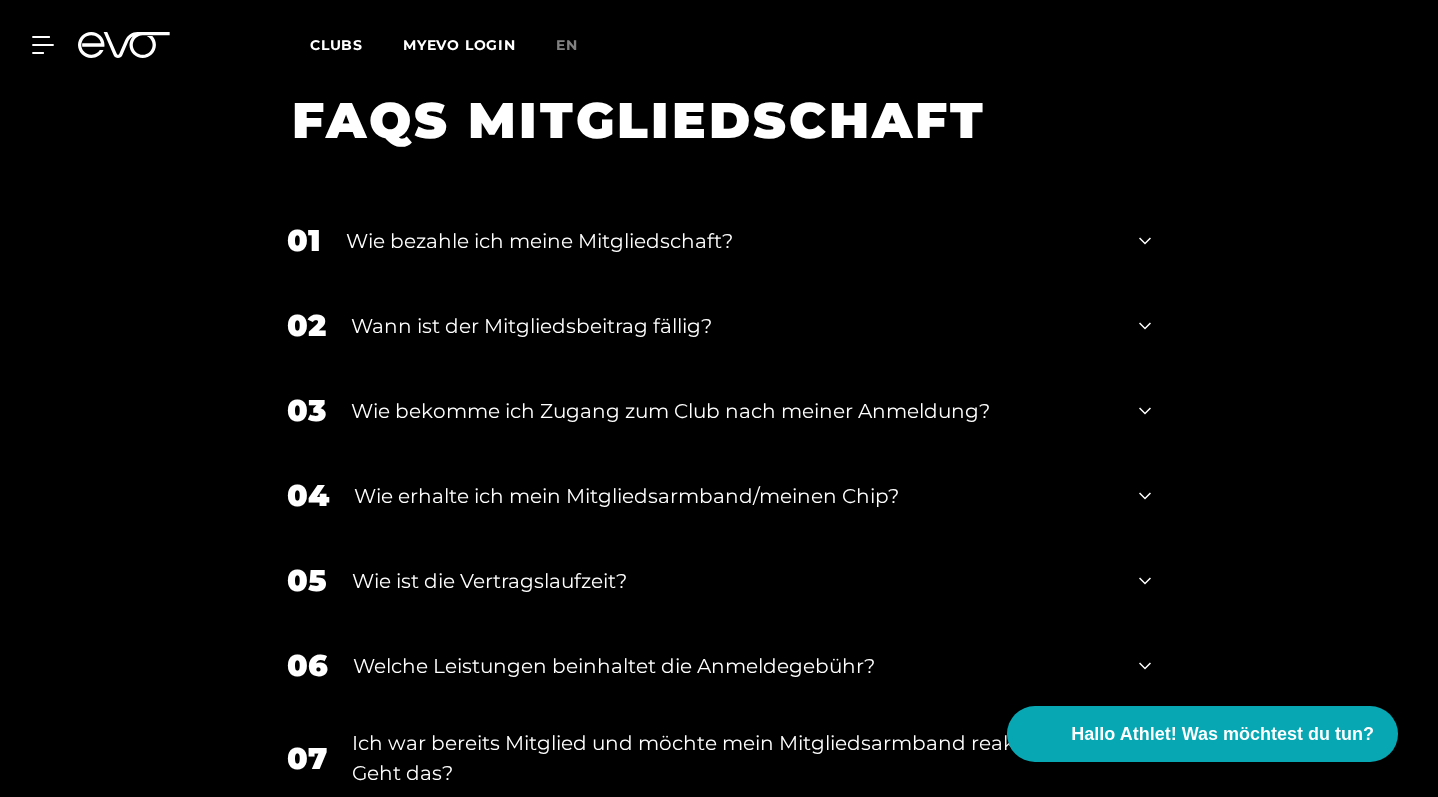 click 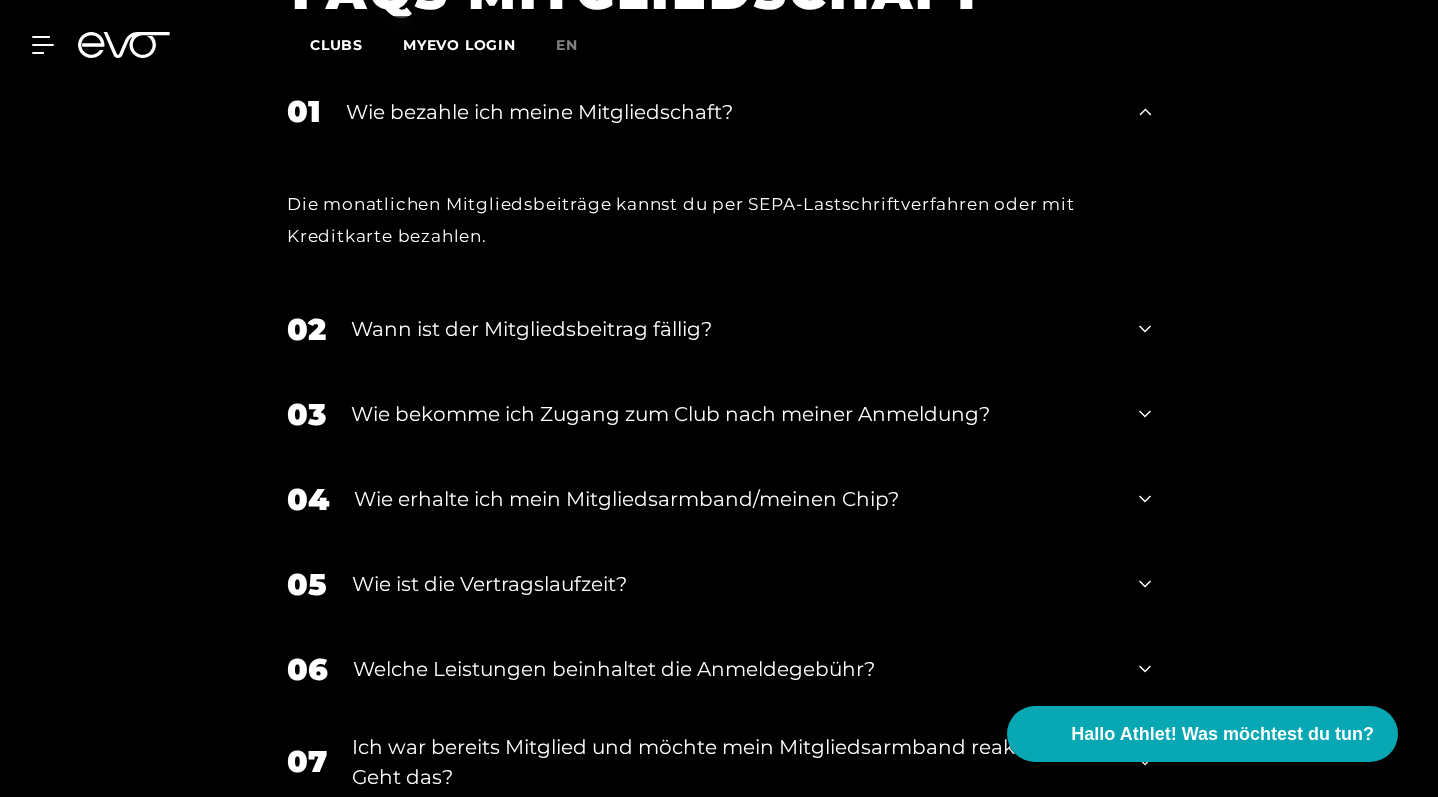 scroll, scrollTop: 3240, scrollLeft: 0, axis: vertical 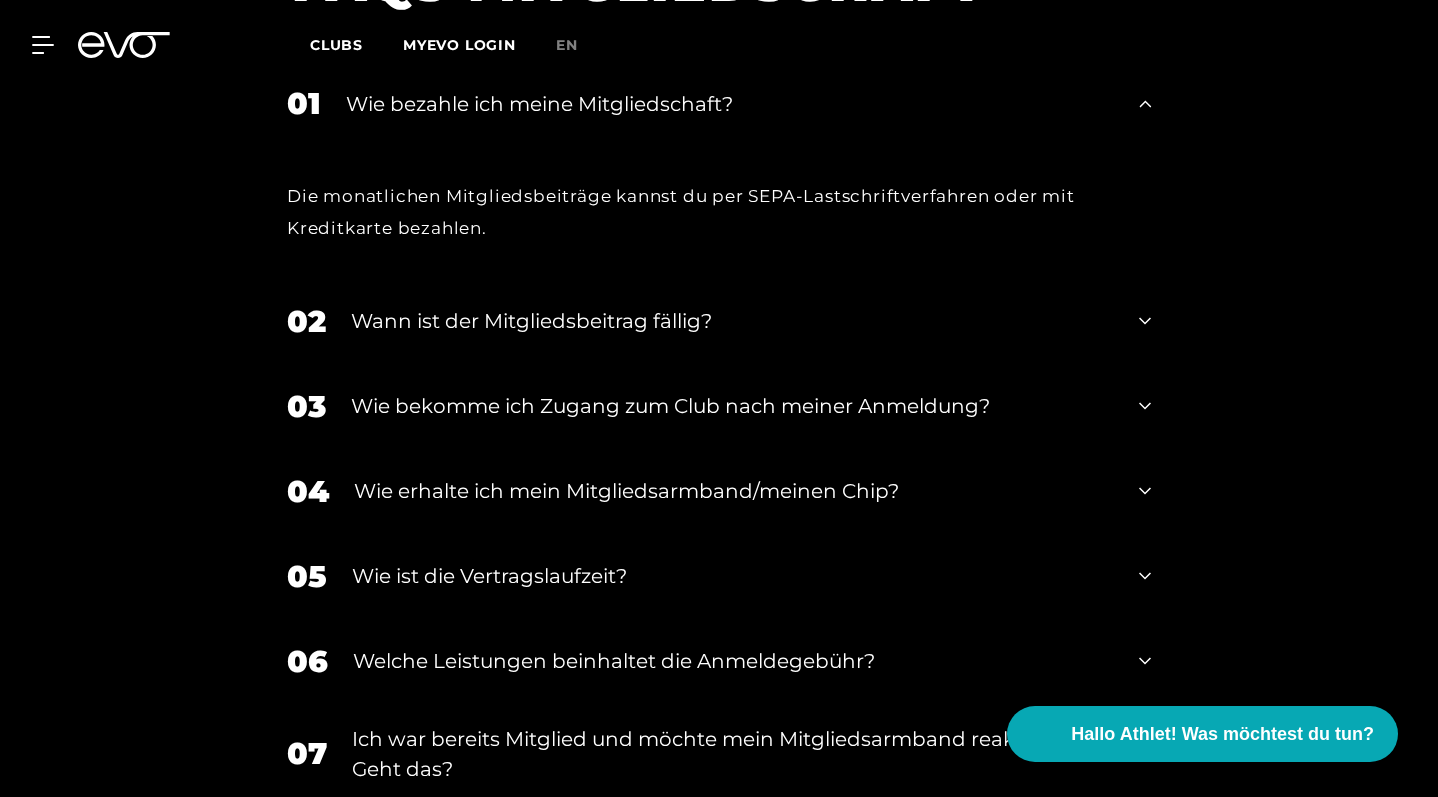 click on "02 Wann ist der Mitgliedsbeitrag fällig?" at bounding box center (719, 321) 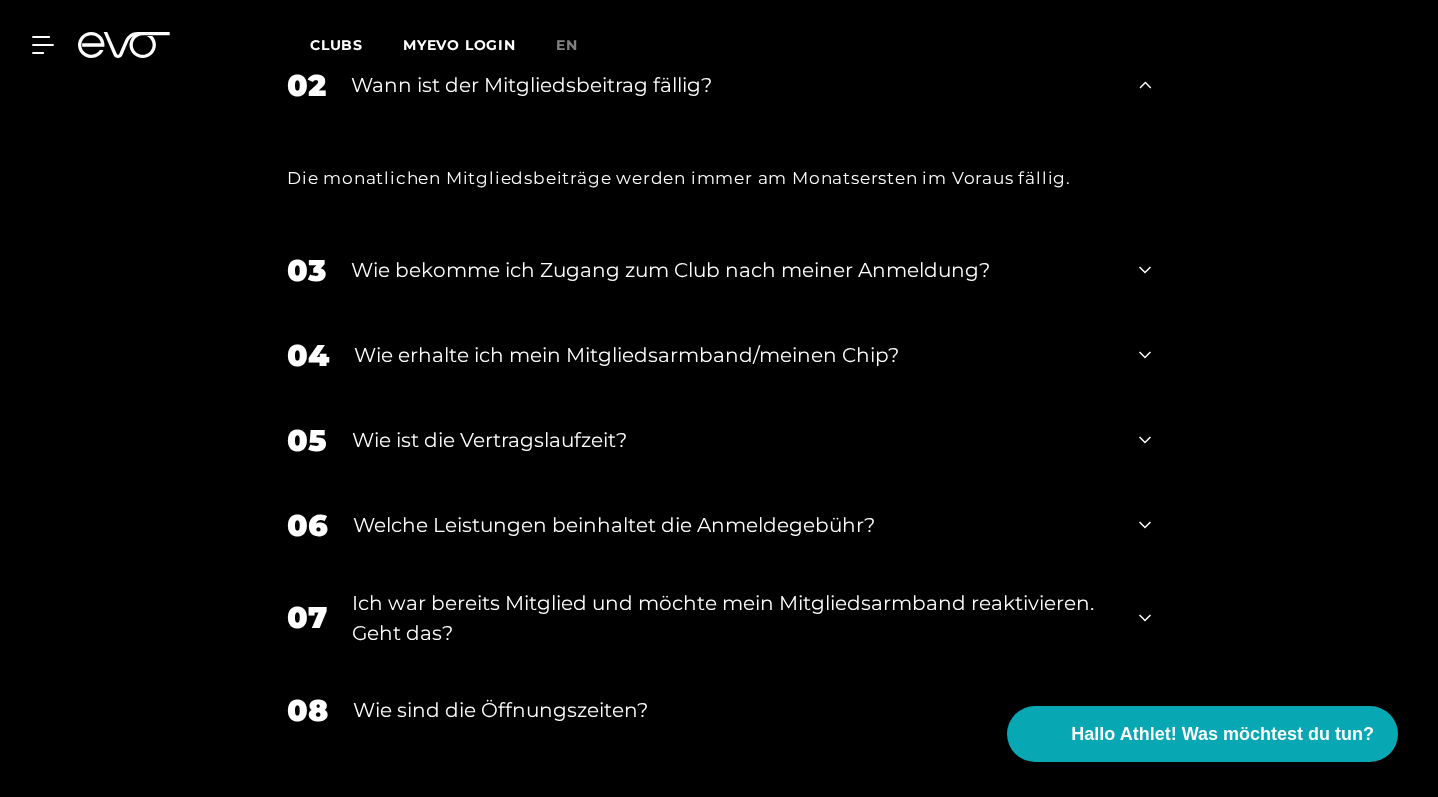 scroll, scrollTop: 3481, scrollLeft: 0, axis: vertical 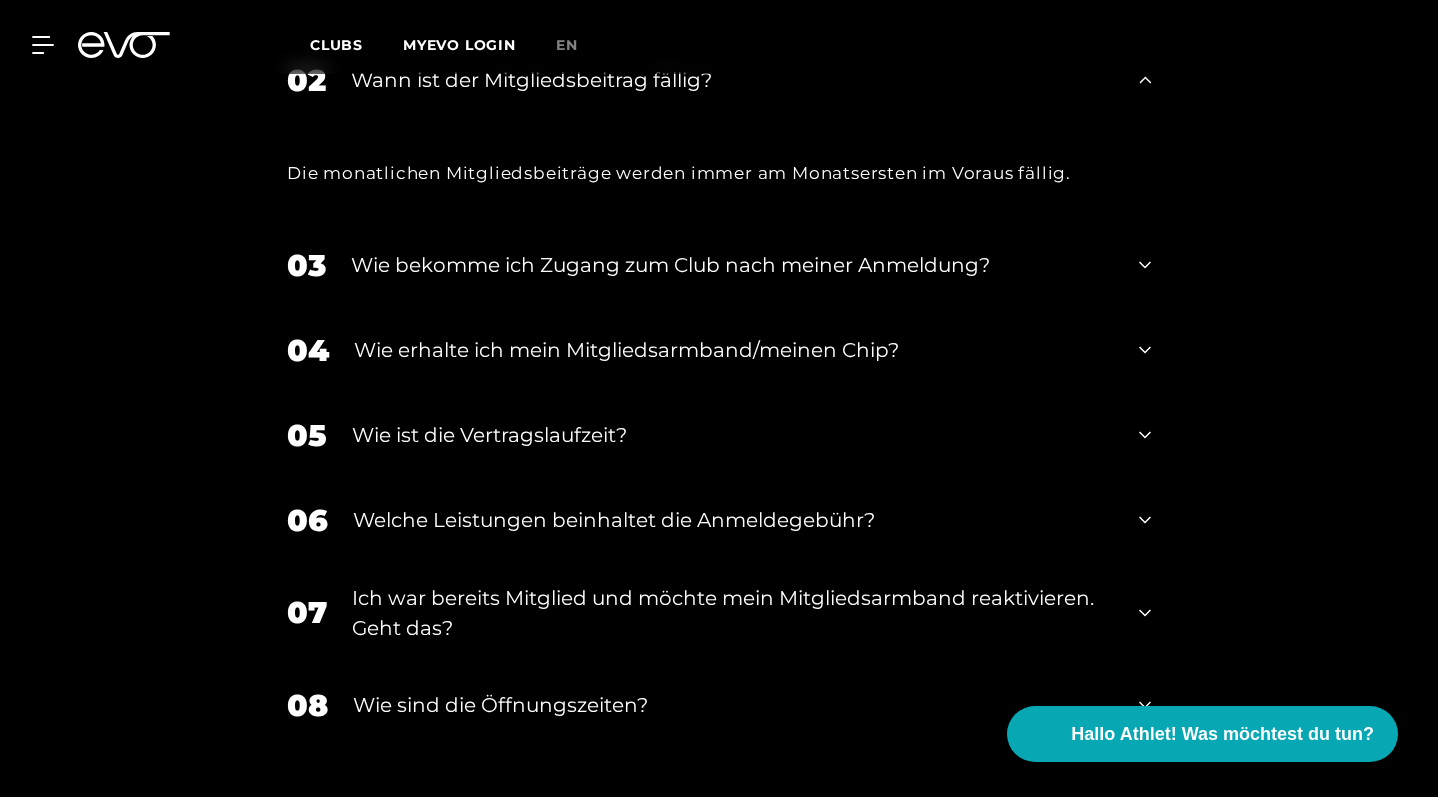 click 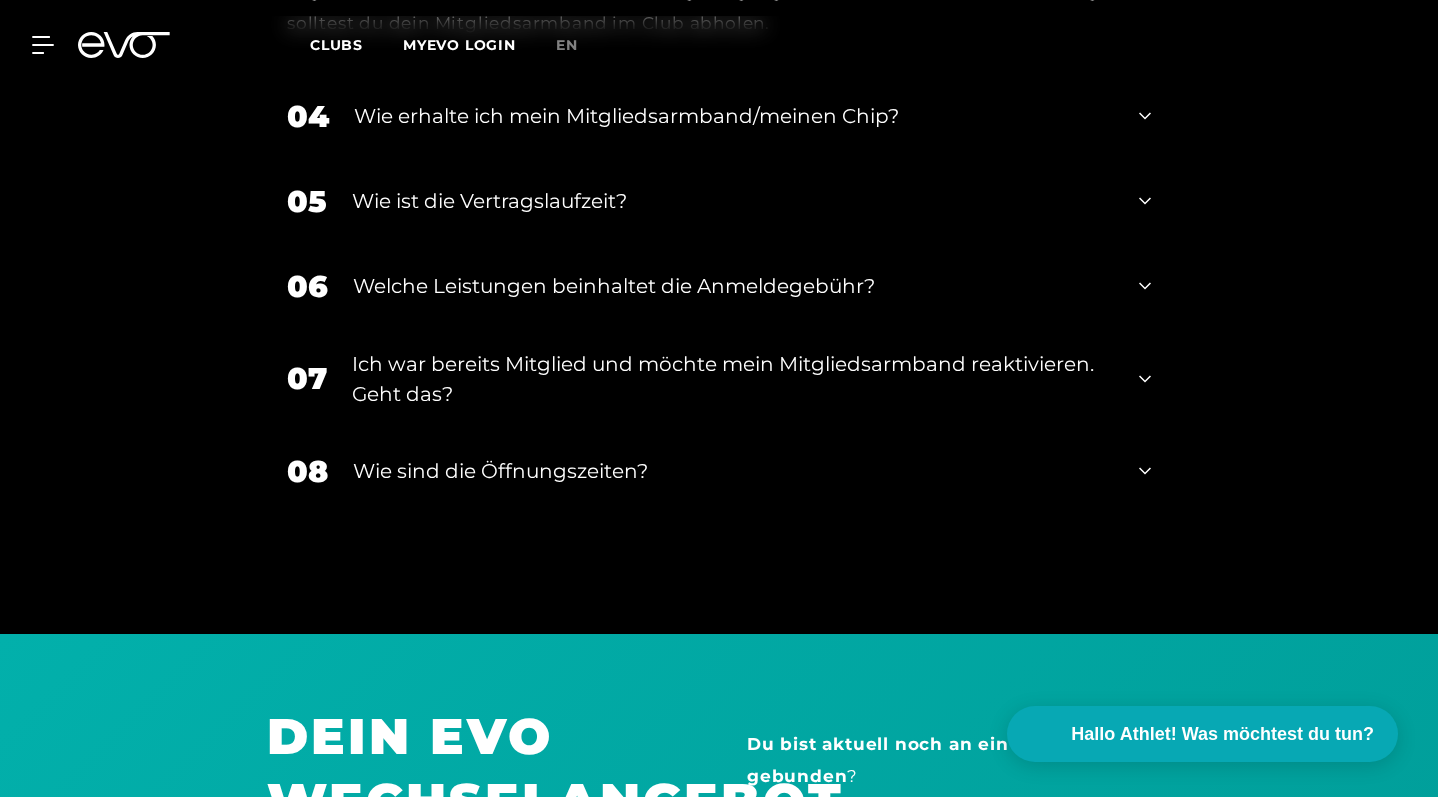 scroll, scrollTop: 3883, scrollLeft: 0, axis: vertical 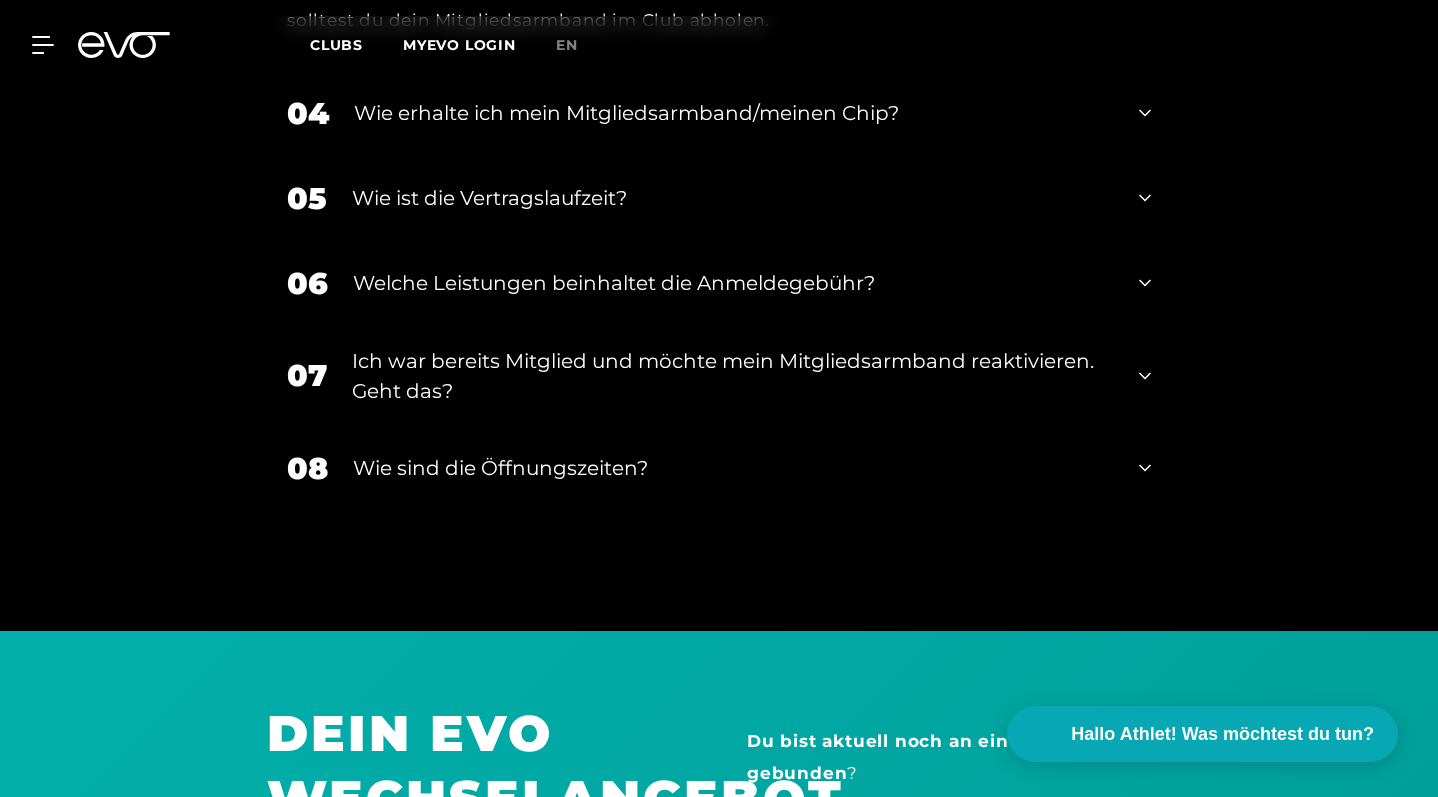 click 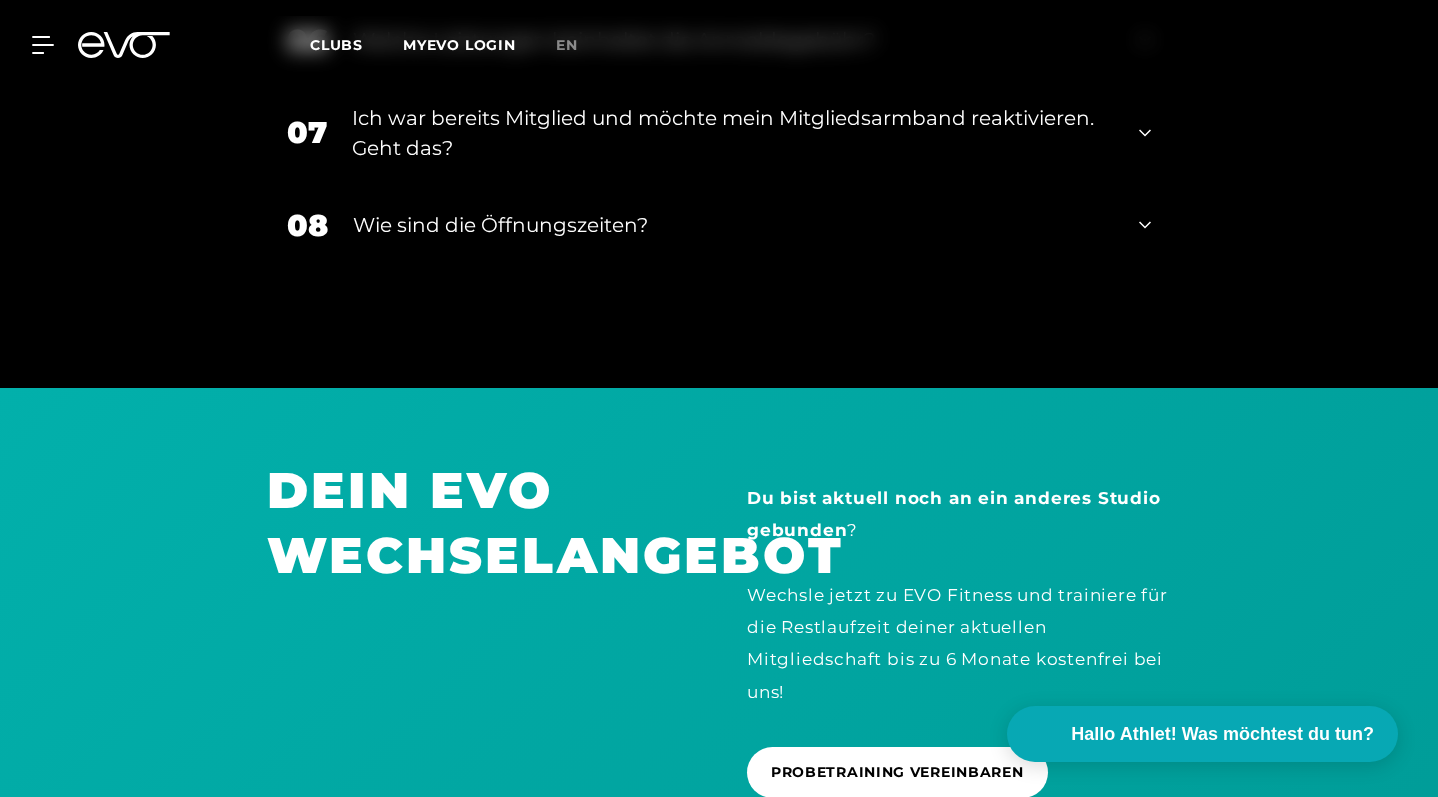 scroll, scrollTop: 4344, scrollLeft: 0, axis: vertical 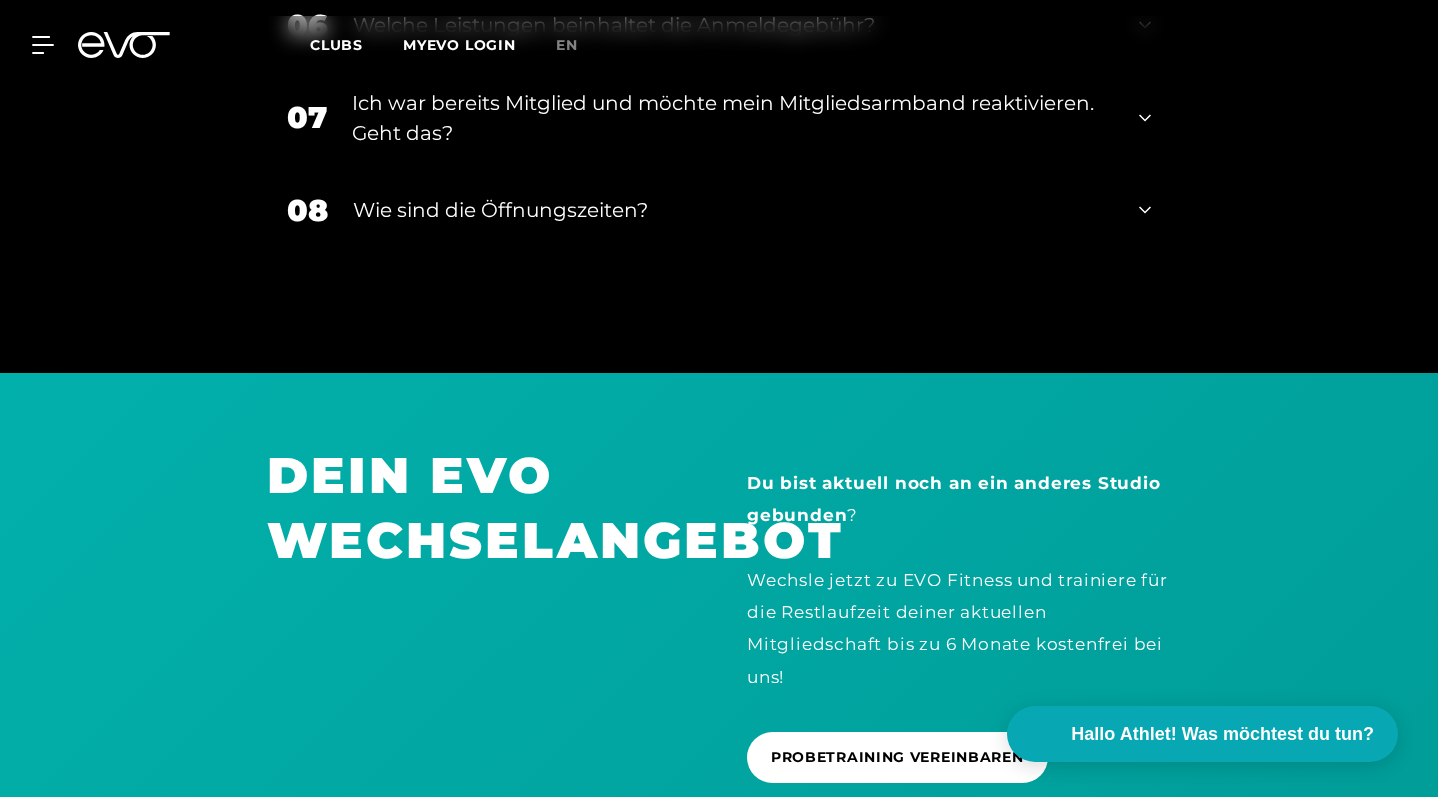 click 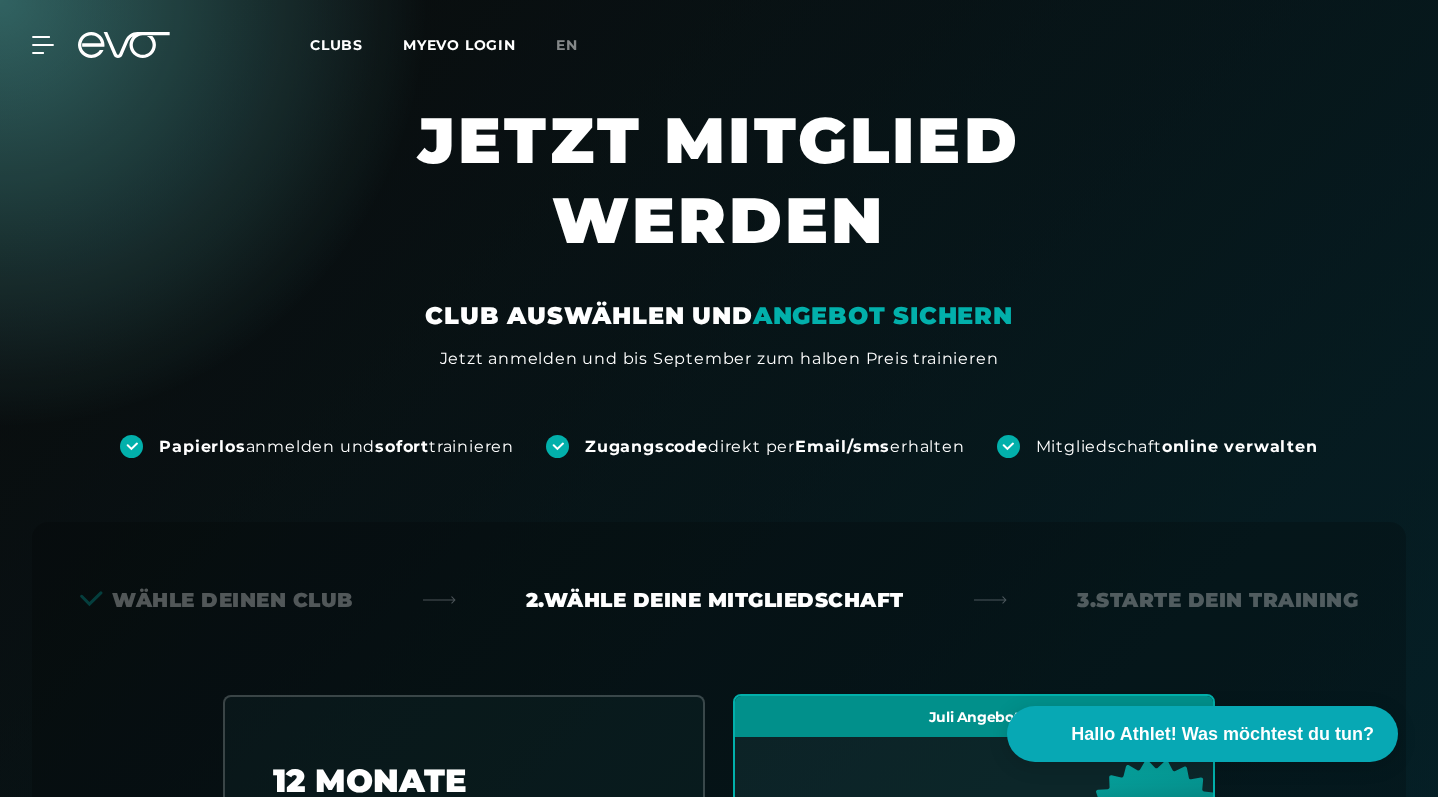 scroll, scrollTop: 0, scrollLeft: 0, axis: both 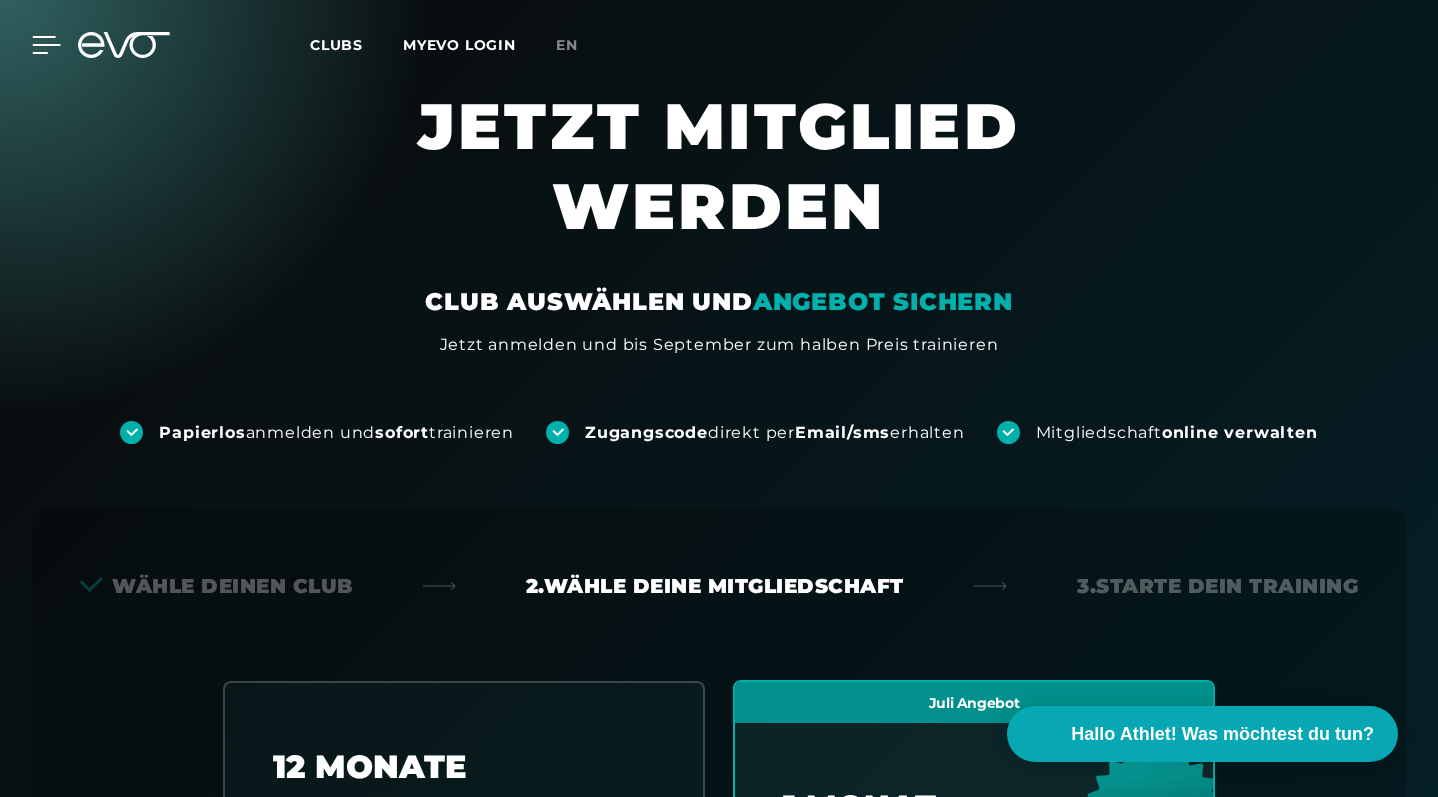 click 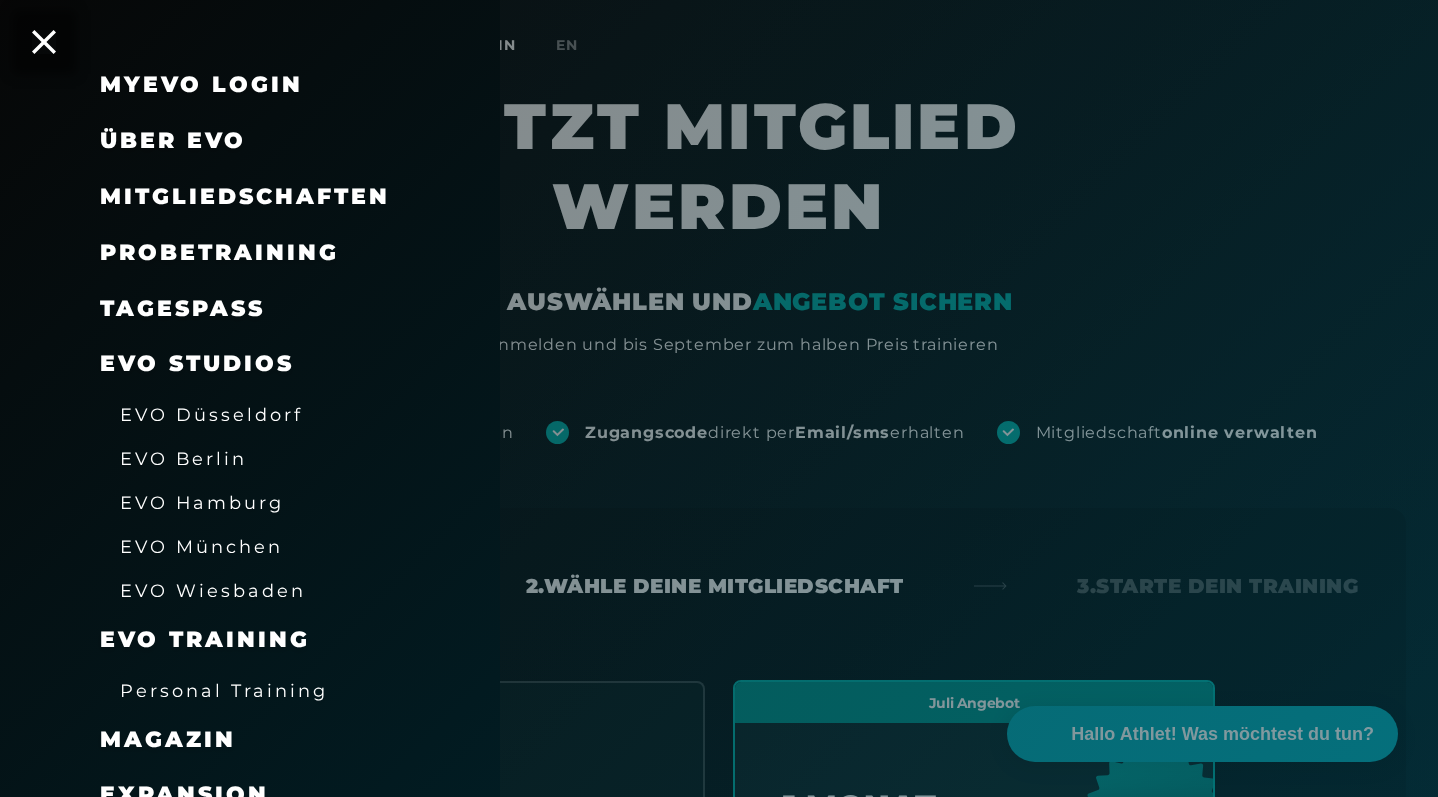 scroll, scrollTop: 64, scrollLeft: 0, axis: vertical 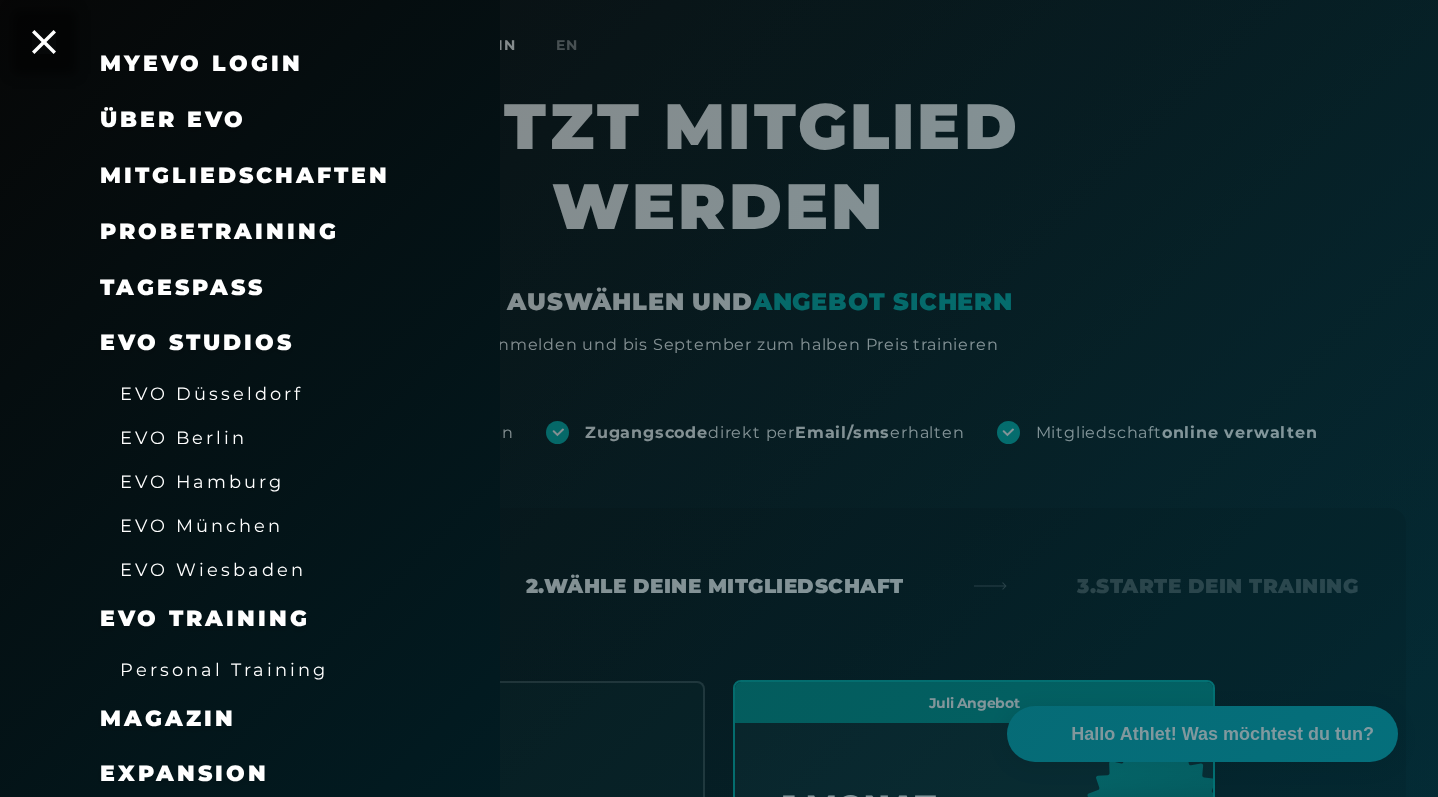 click on "Probetraining" at bounding box center (219, 231) 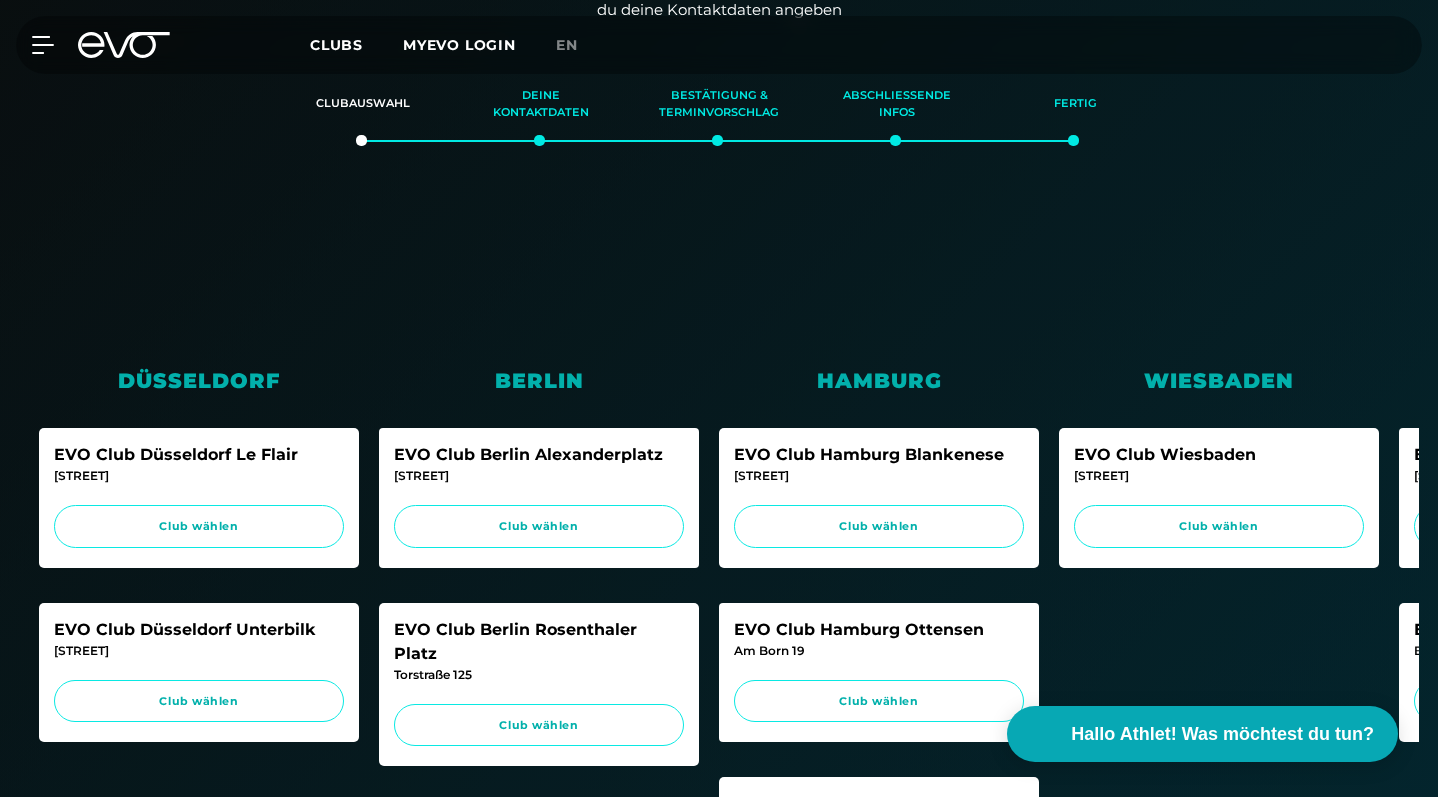 scroll, scrollTop: 437, scrollLeft: 0, axis: vertical 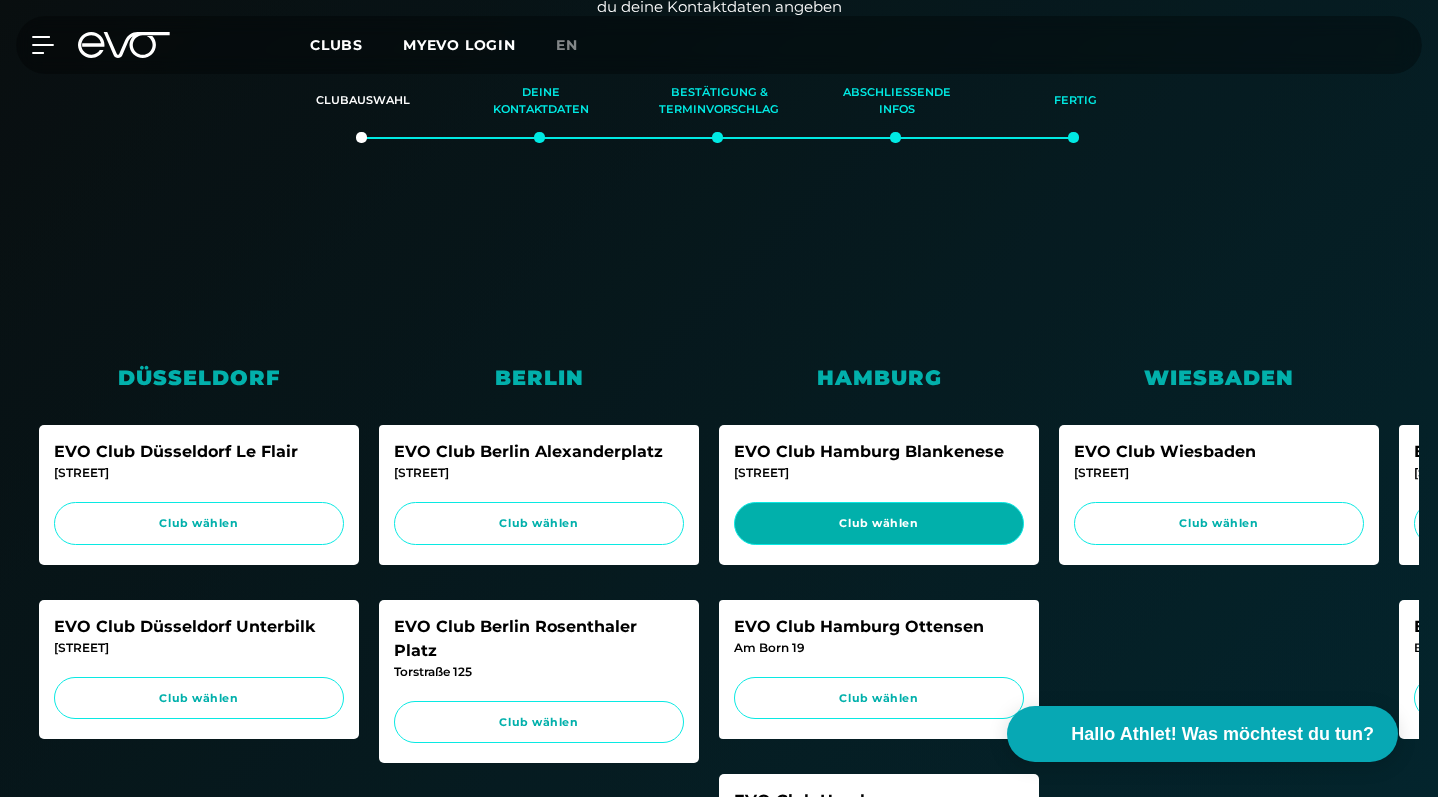 click on "Club wählen" at bounding box center [879, 523] 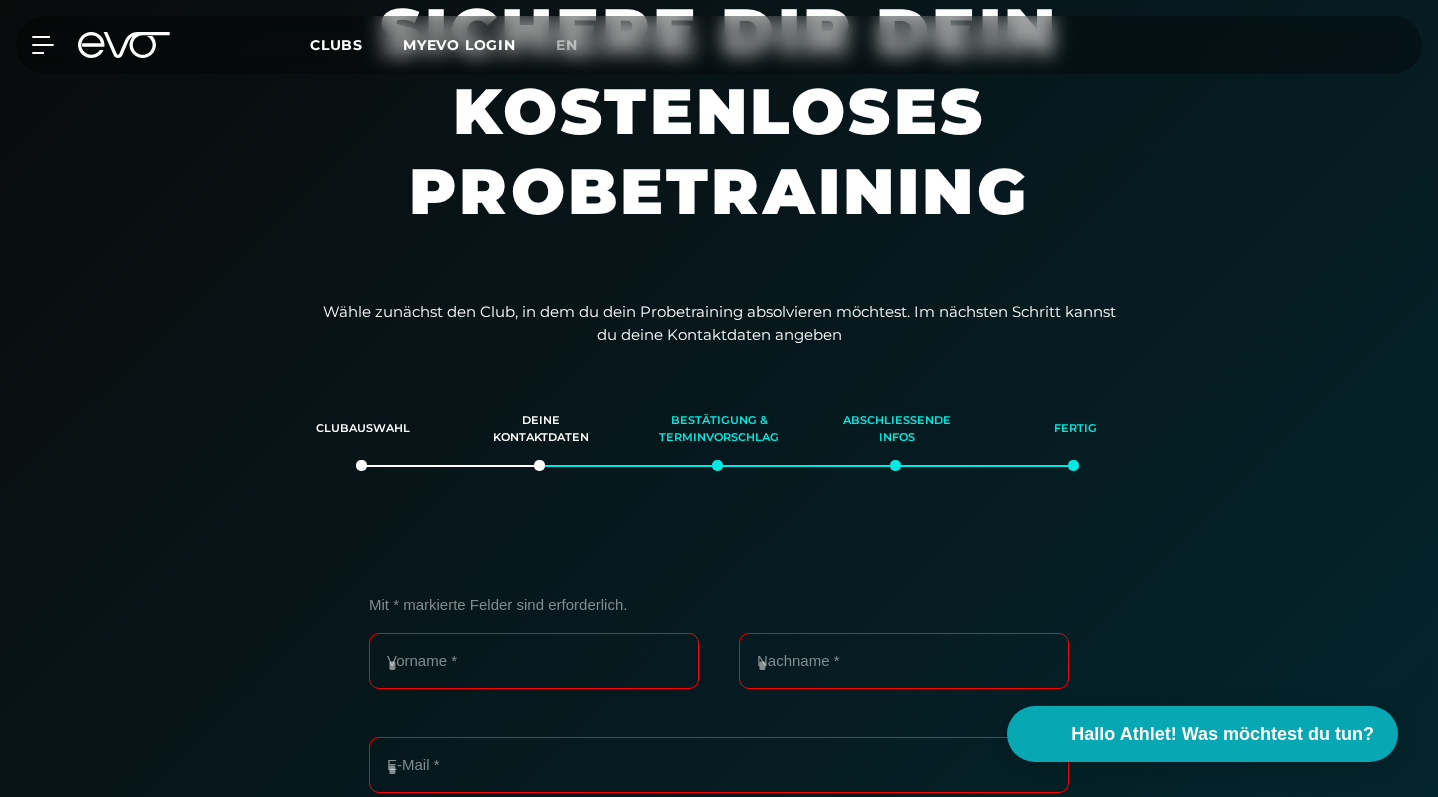 scroll, scrollTop: 95, scrollLeft: 0, axis: vertical 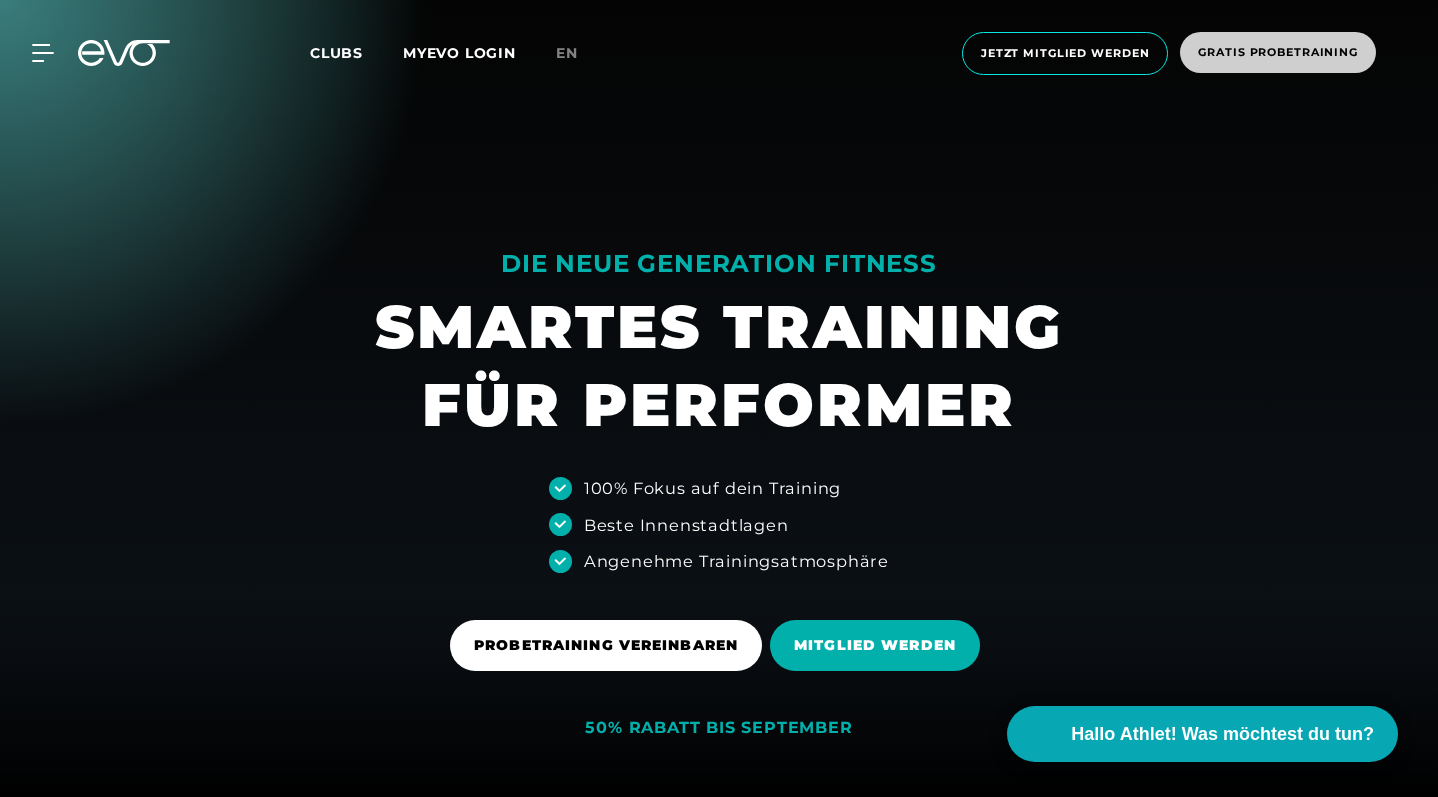 click on "Gratis Probetraining" at bounding box center [1278, 52] 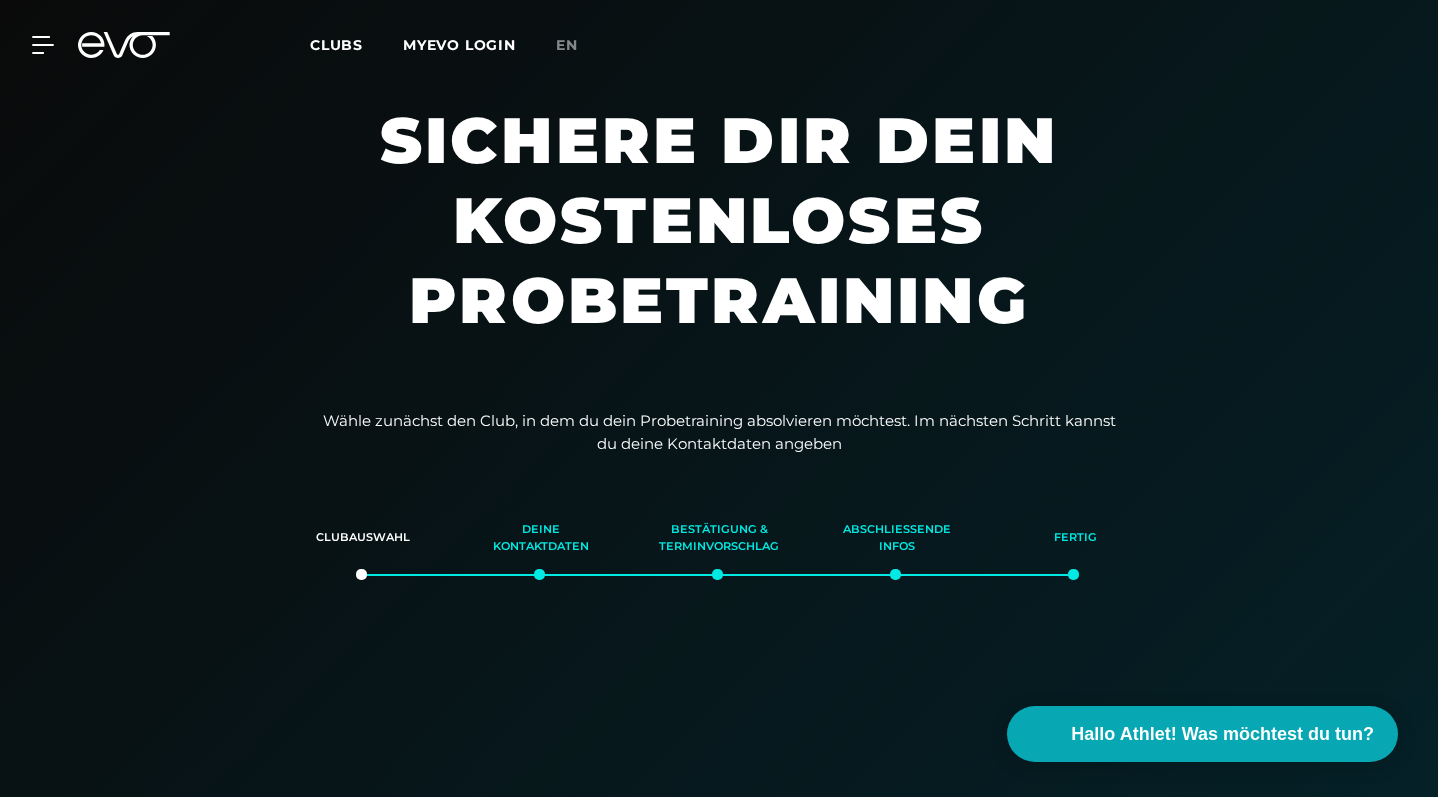 scroll, scrollTop: 0, scrollLeft: 0, axis: both 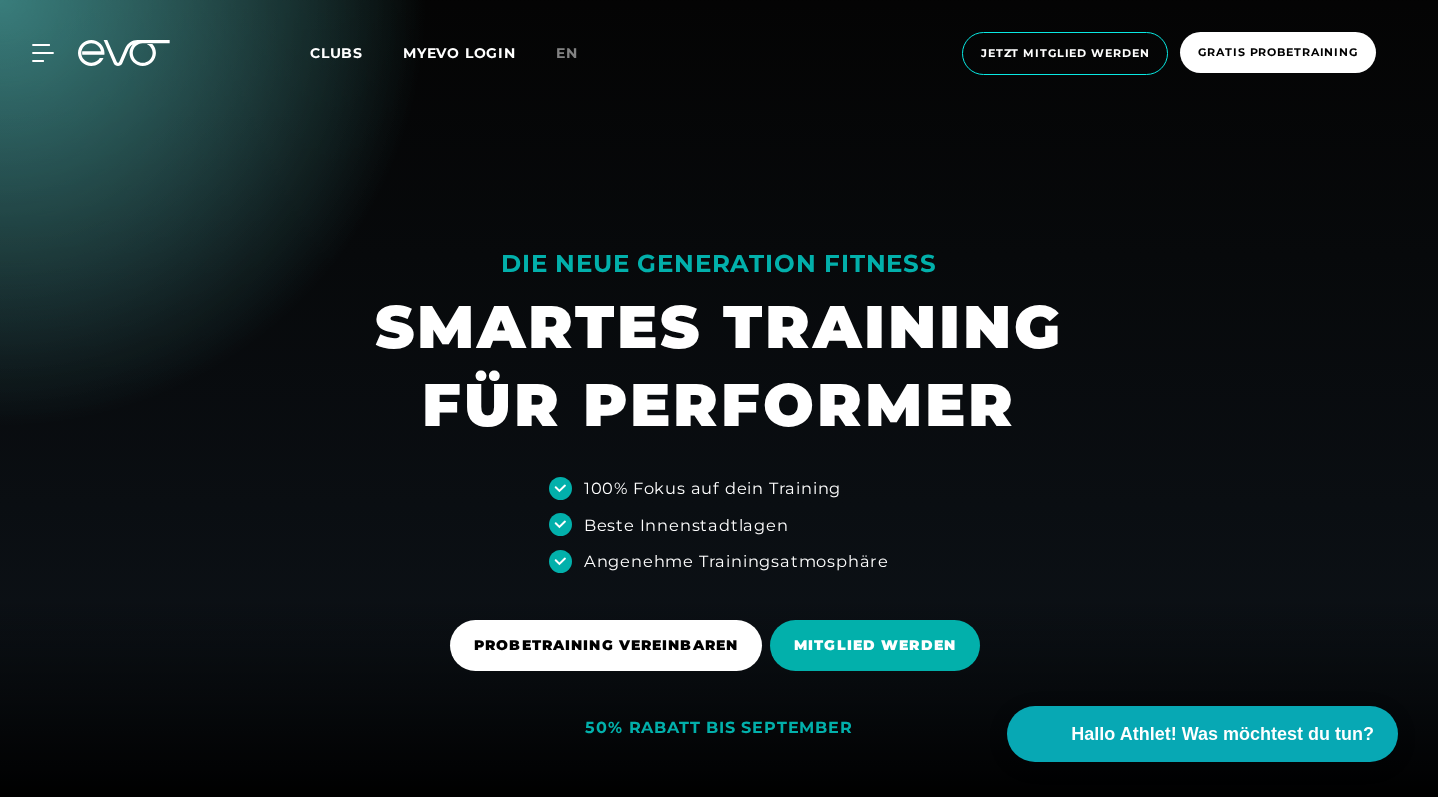 click on "MYEVO LOGIN" at bounding box center [459, 53] 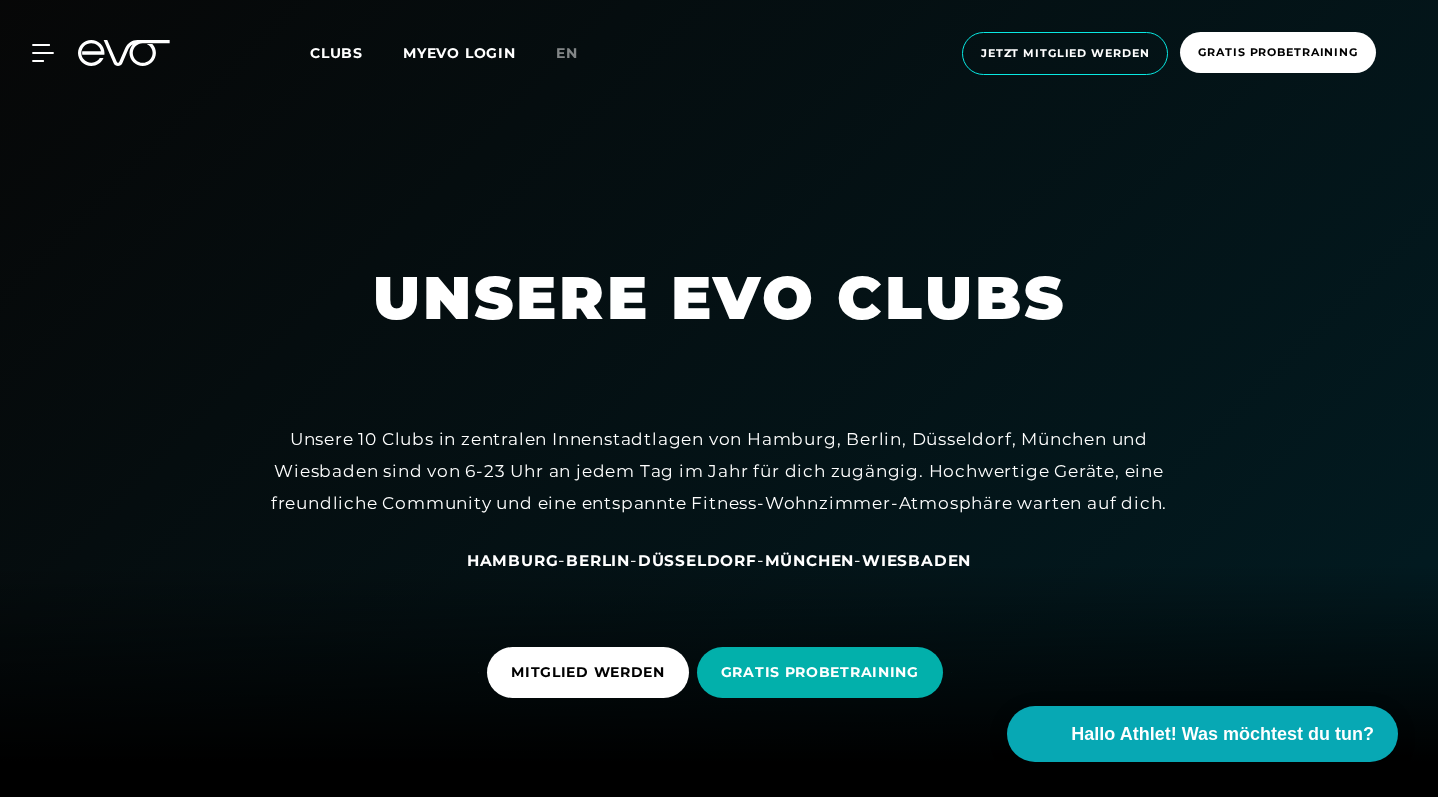 scroll, scrollTop: 6, scrollLeft: 0, axis: vertical 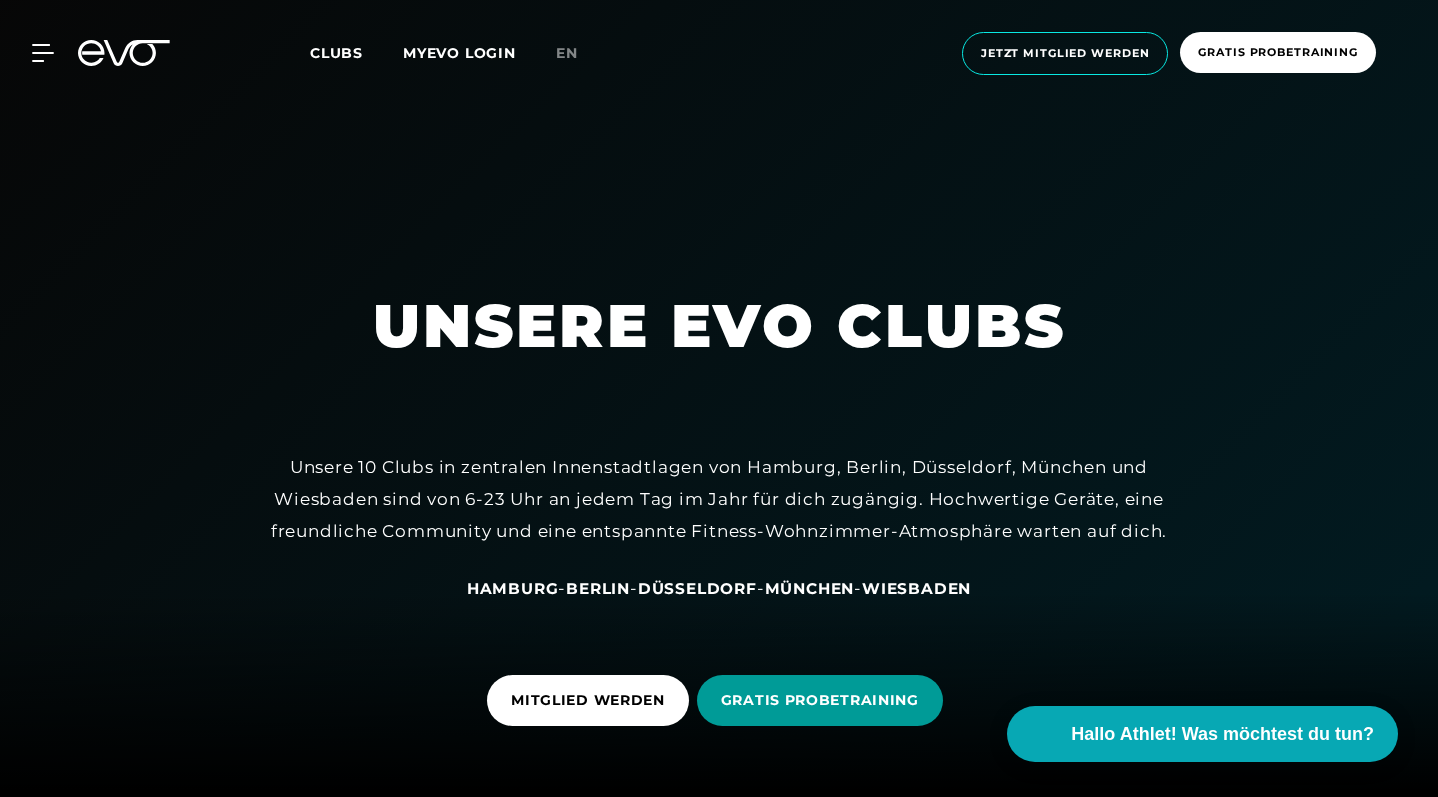 click on "GRATIS PROBETRAINING" at bounding box center (820, 700) 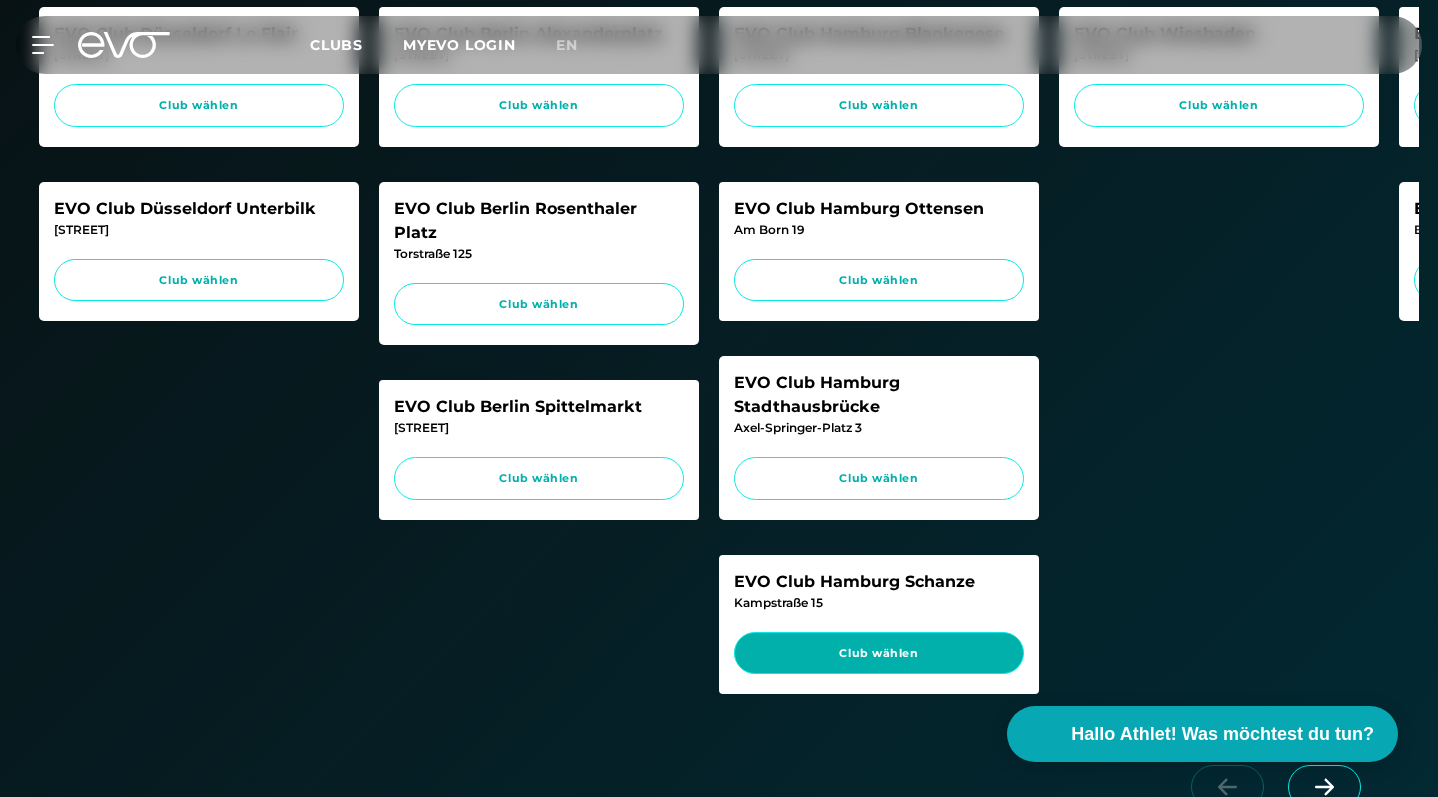 scroll, scrollTop: 894, scrollLeft: 0, axis: vertical 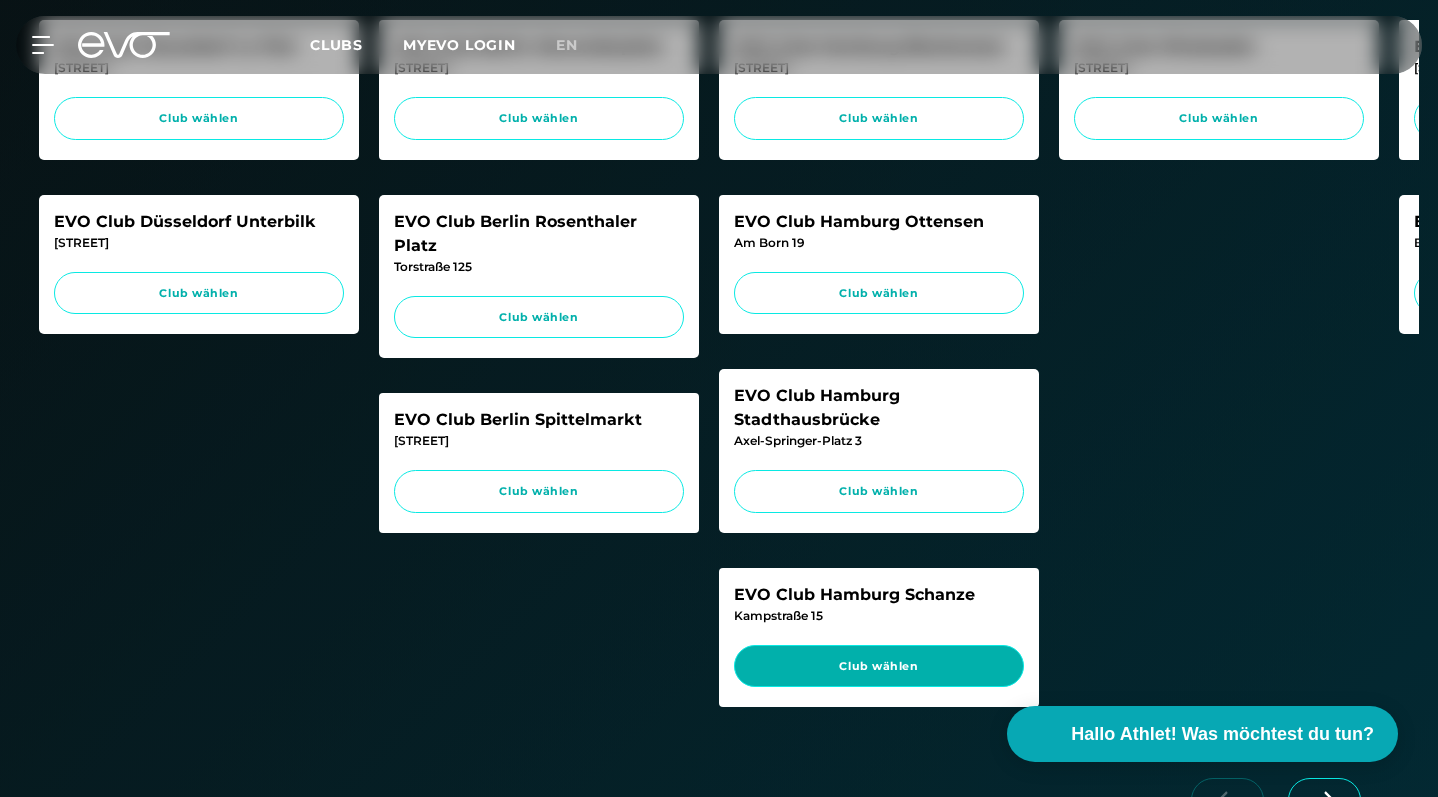 click on "Club wählen" at bounding box center [879, 666] 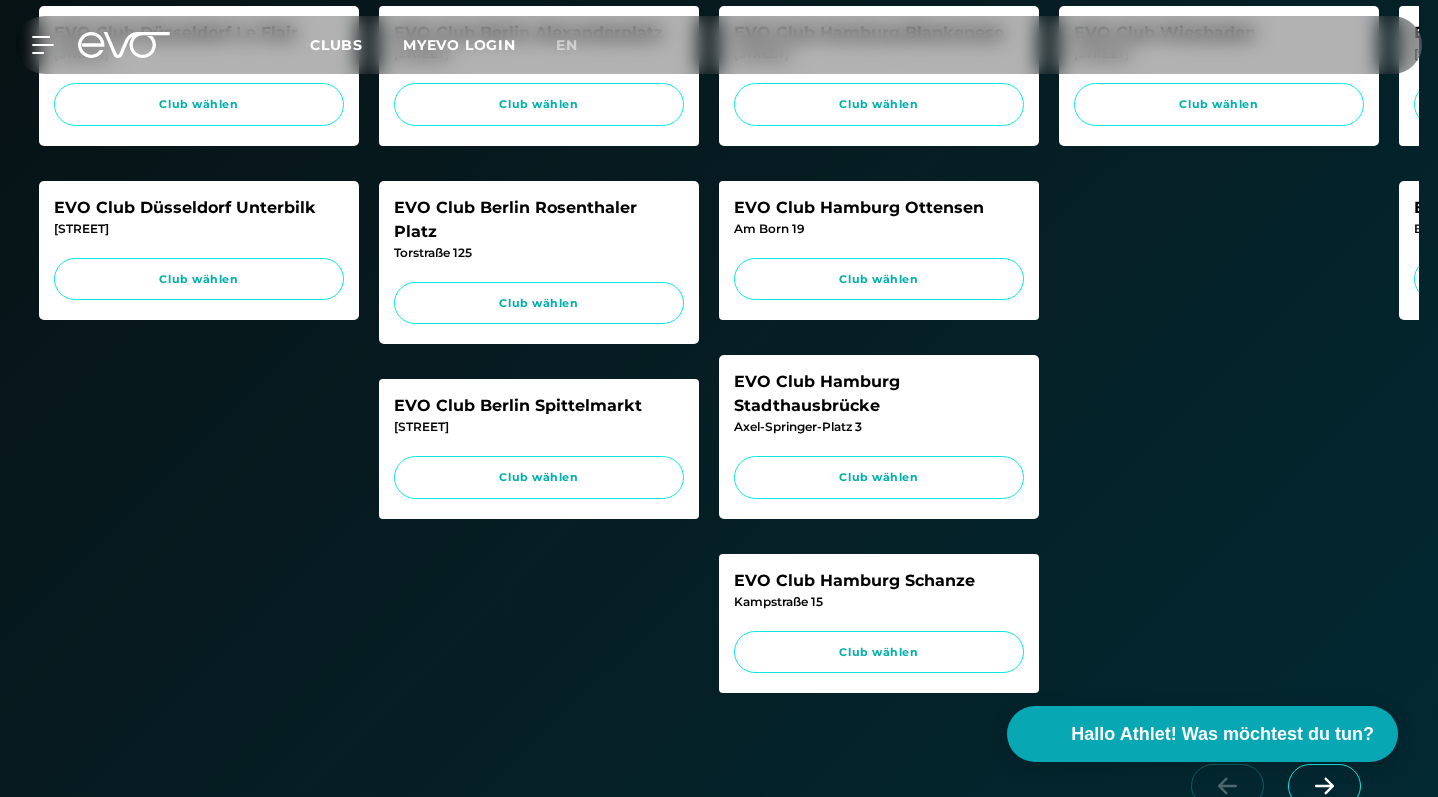 scroll, scrollTop: 865, scrollLeft: 0, axis: vertical 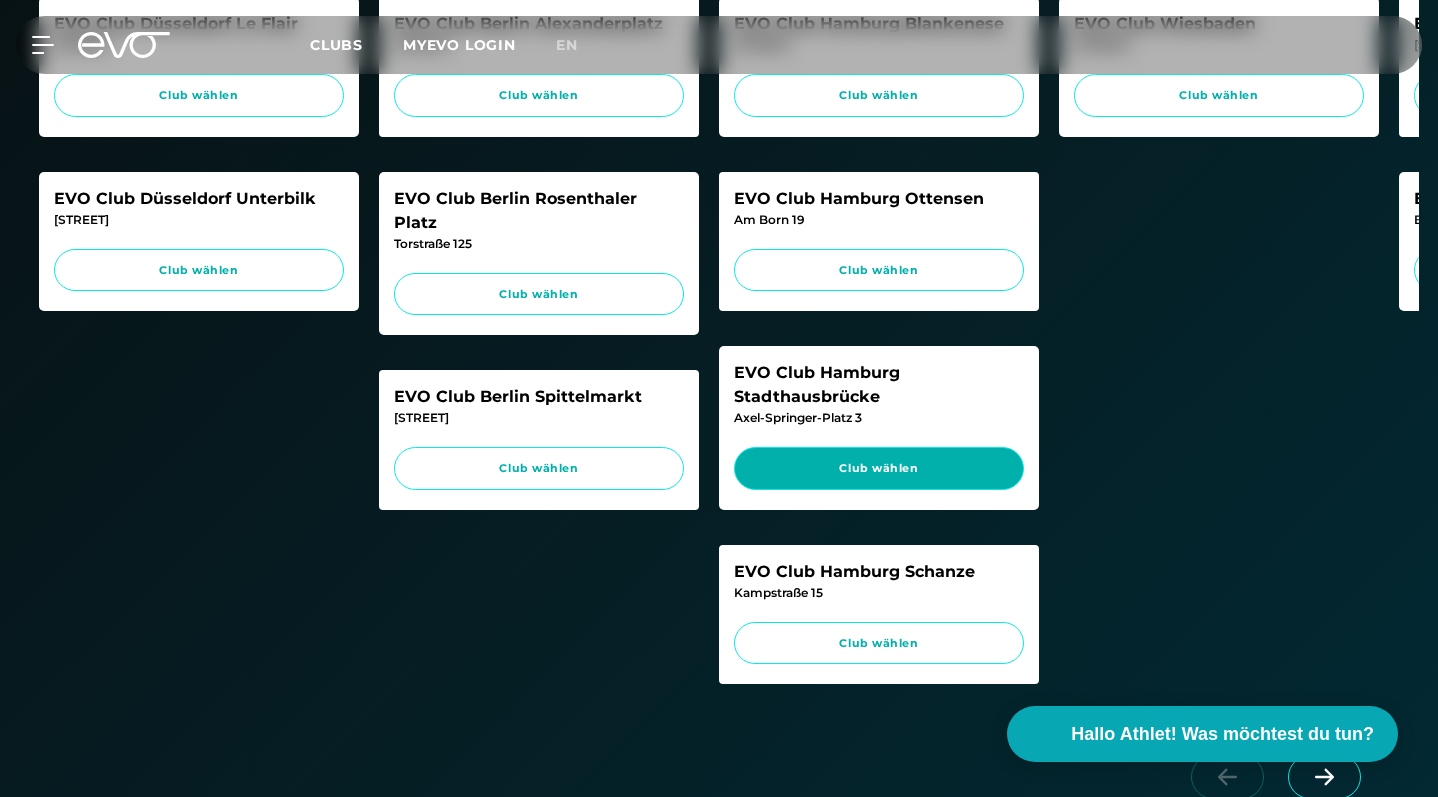 click on "Club wählen" at bounding box center (879, 468) 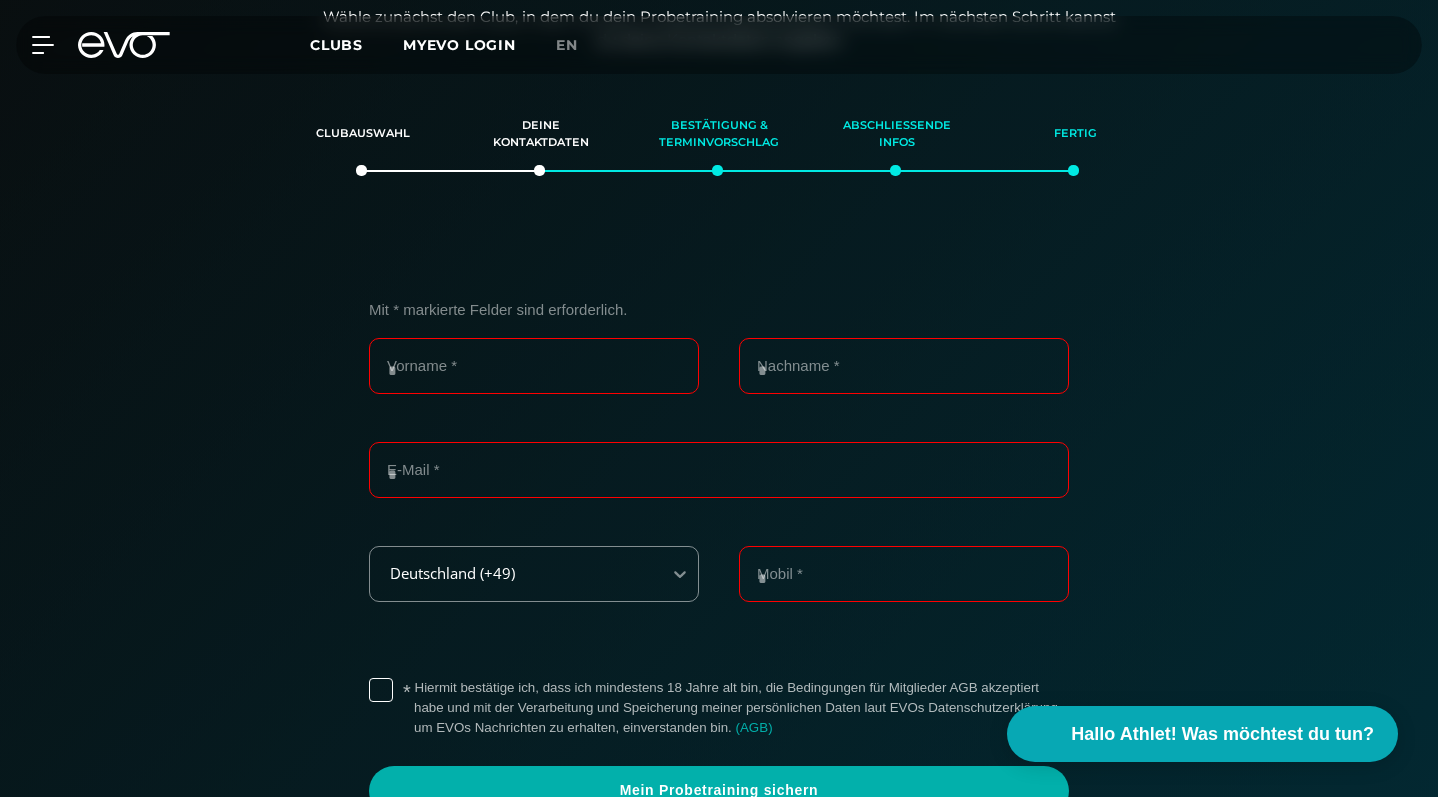 scroll, scrollTop: 400, scrollLeft: 0, axis: vertical 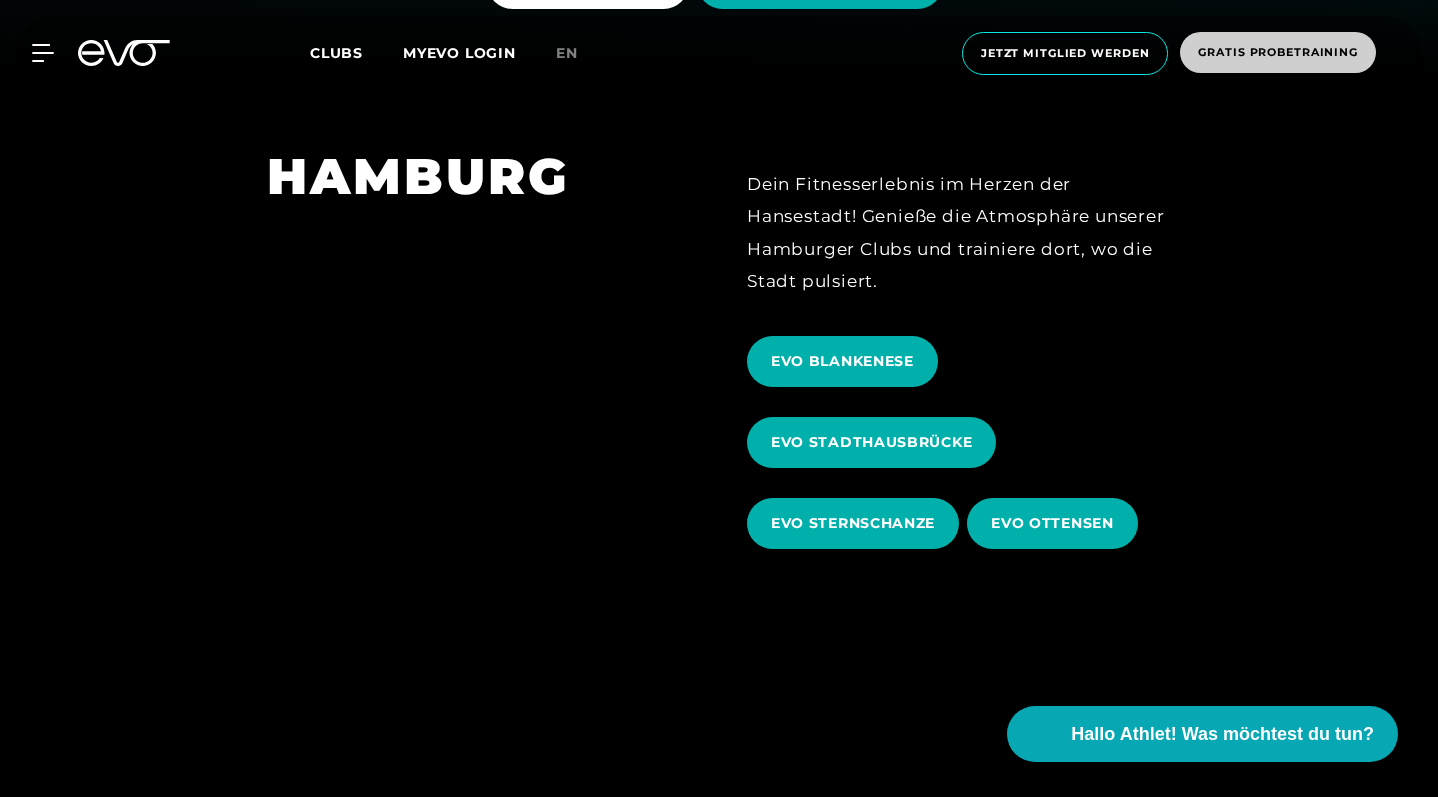 click on "Gratis Probetraining" at bounding box center (1278, 52) 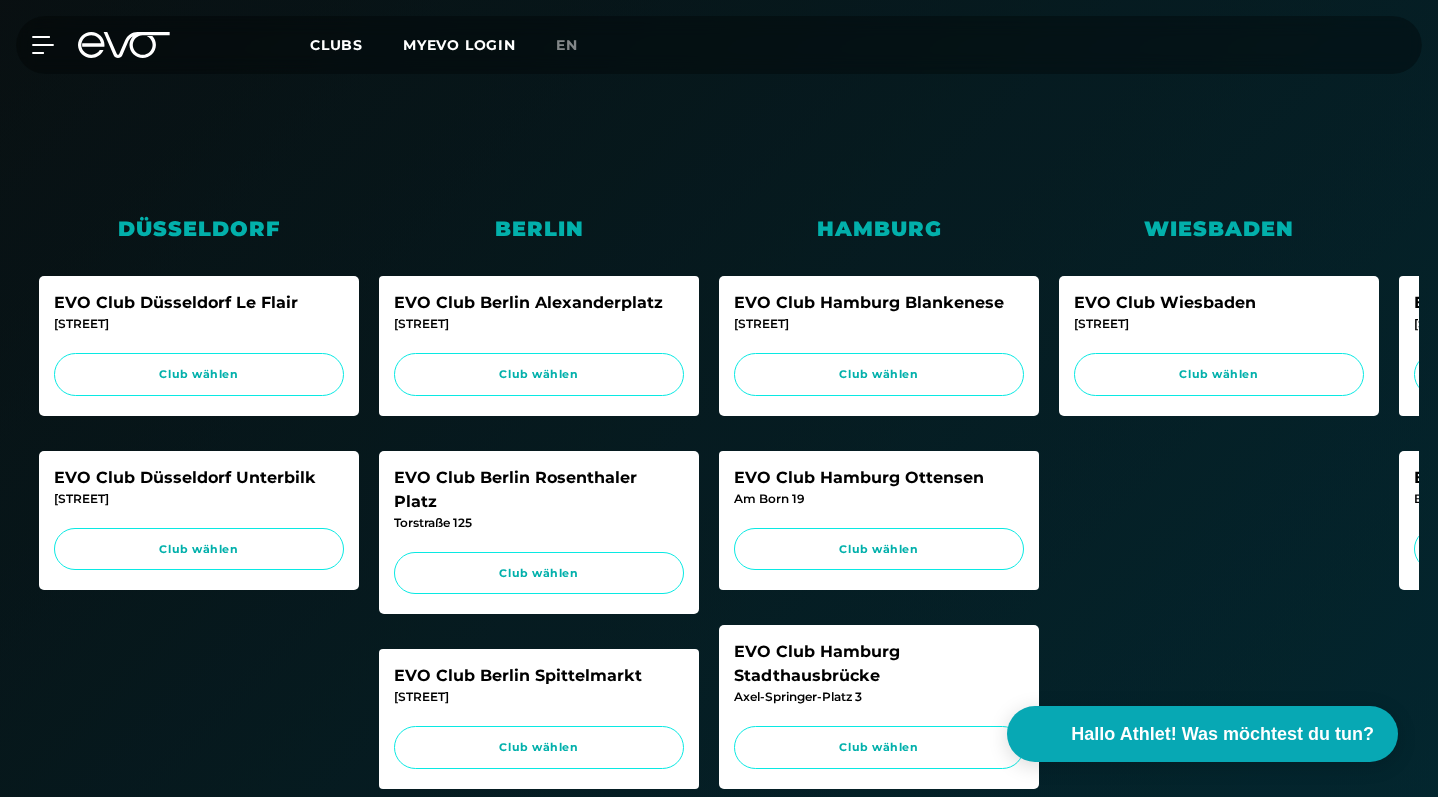 scroll, scrollTop: 582, scrollLeft: 0, axis: vertical 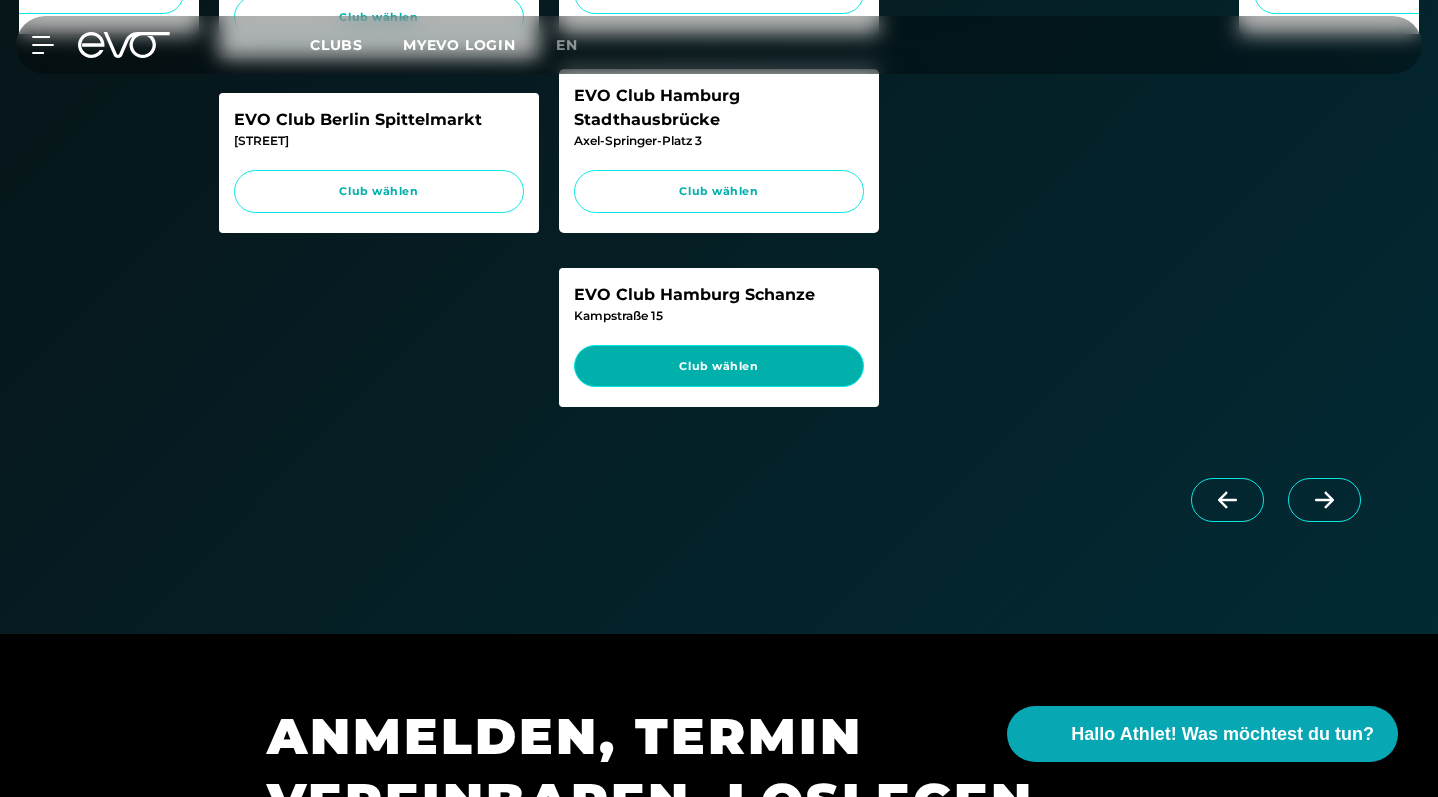 click on "Club wählen" at bounding box center (719, 366) 